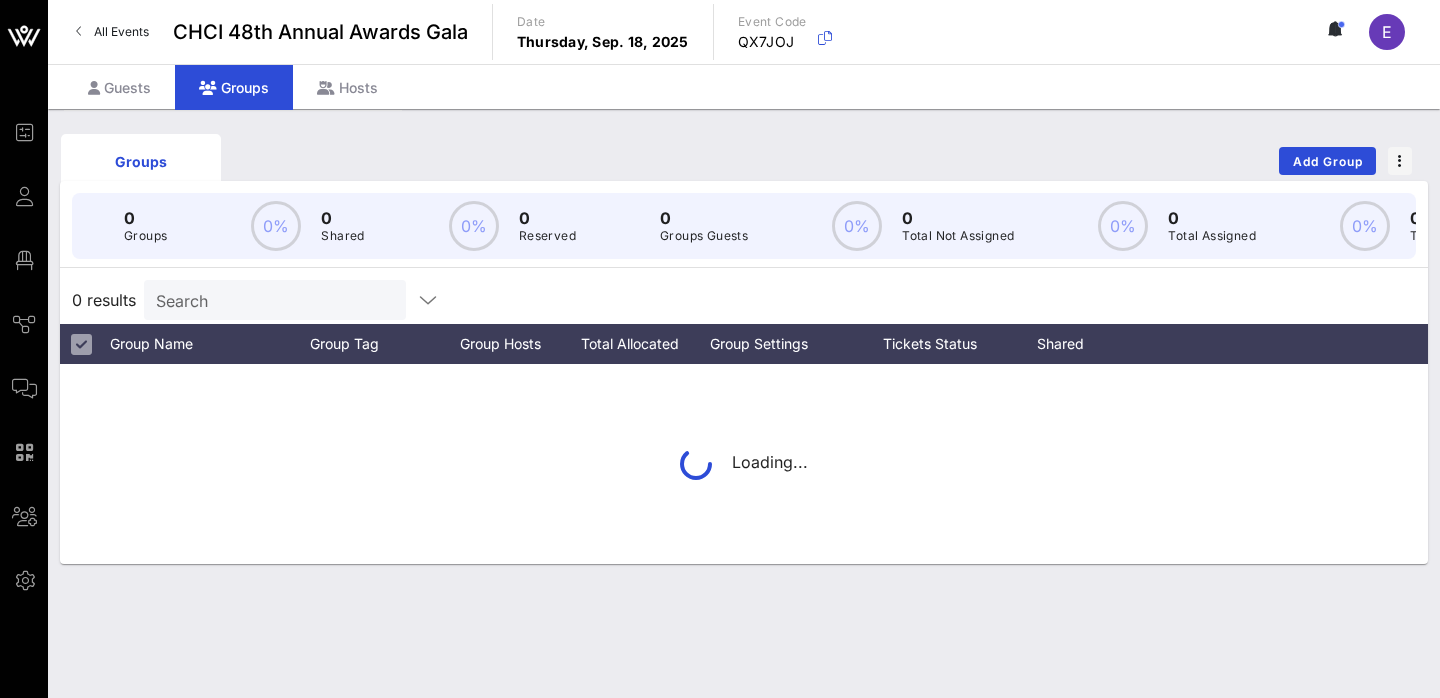 scroll, scrollTop: 0, scrollLeft: 0, axis: both 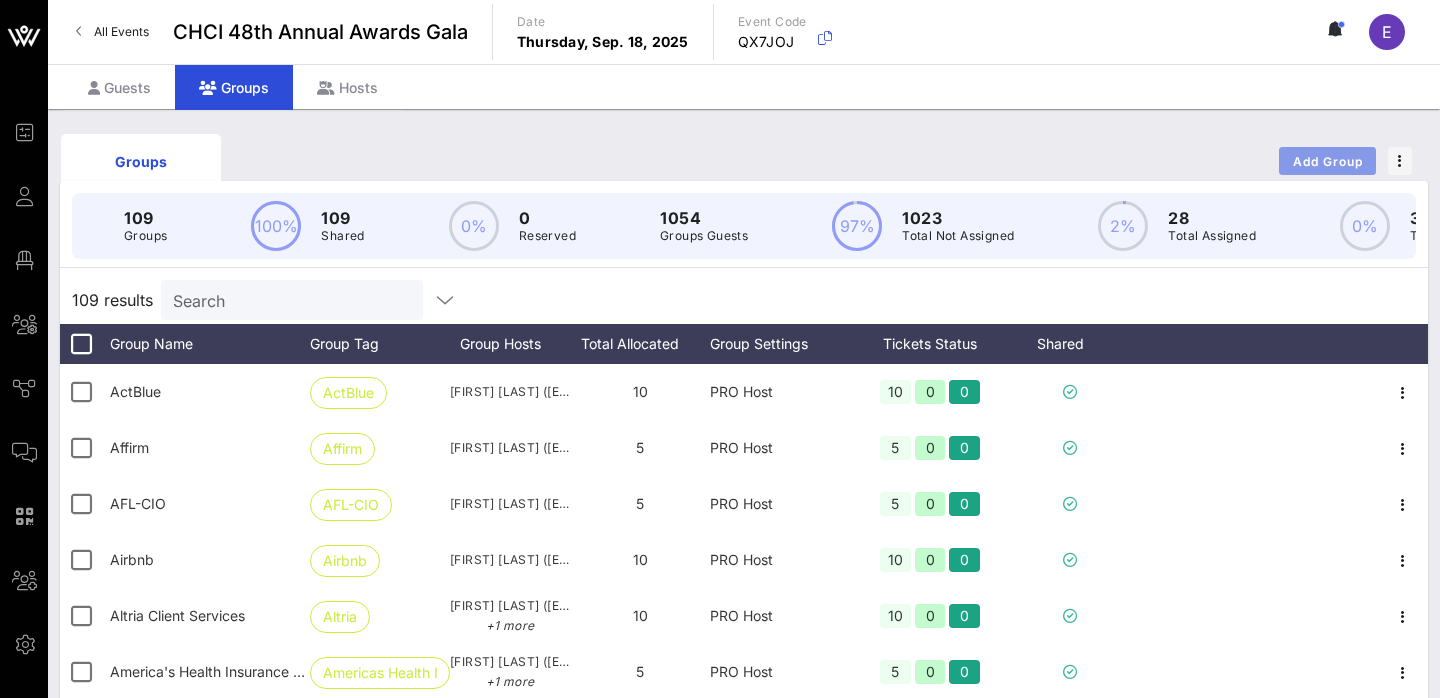 click on "Add Group" at bounding box center (1327, 161) 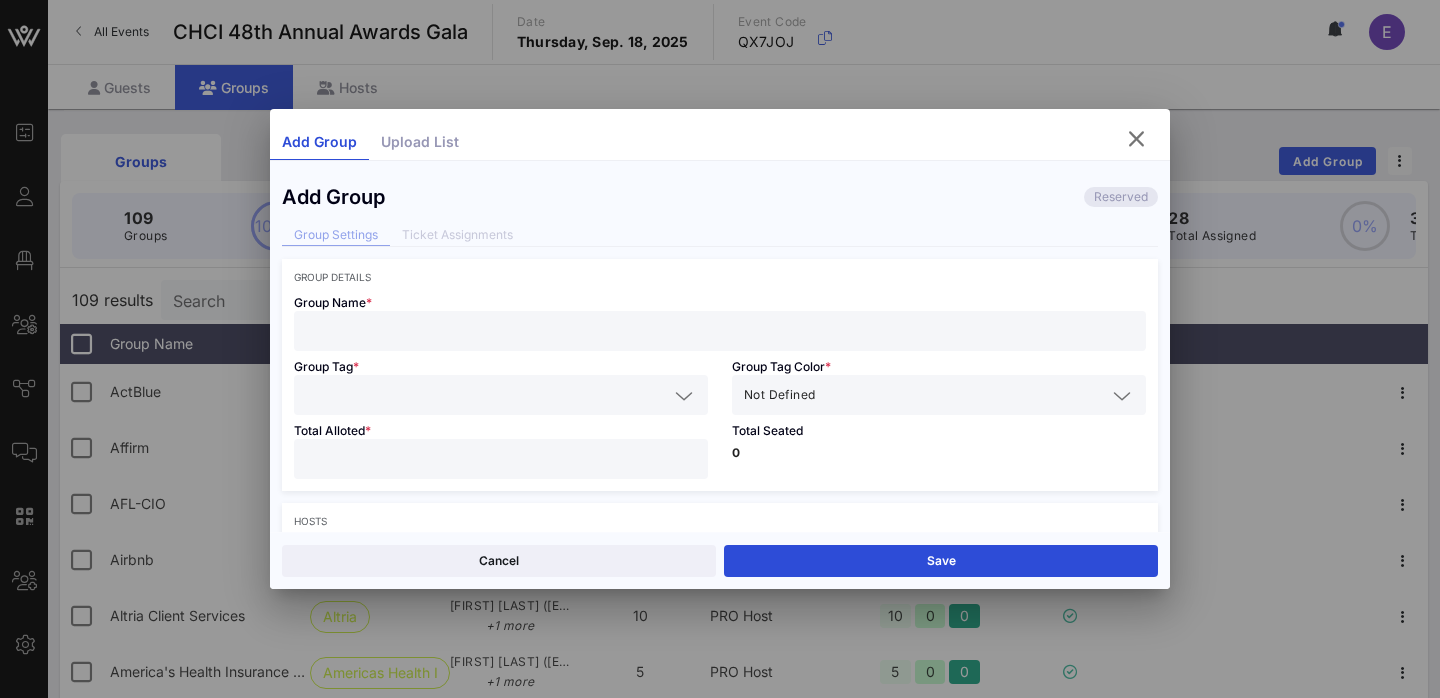 click at bounding box center [720, 331] 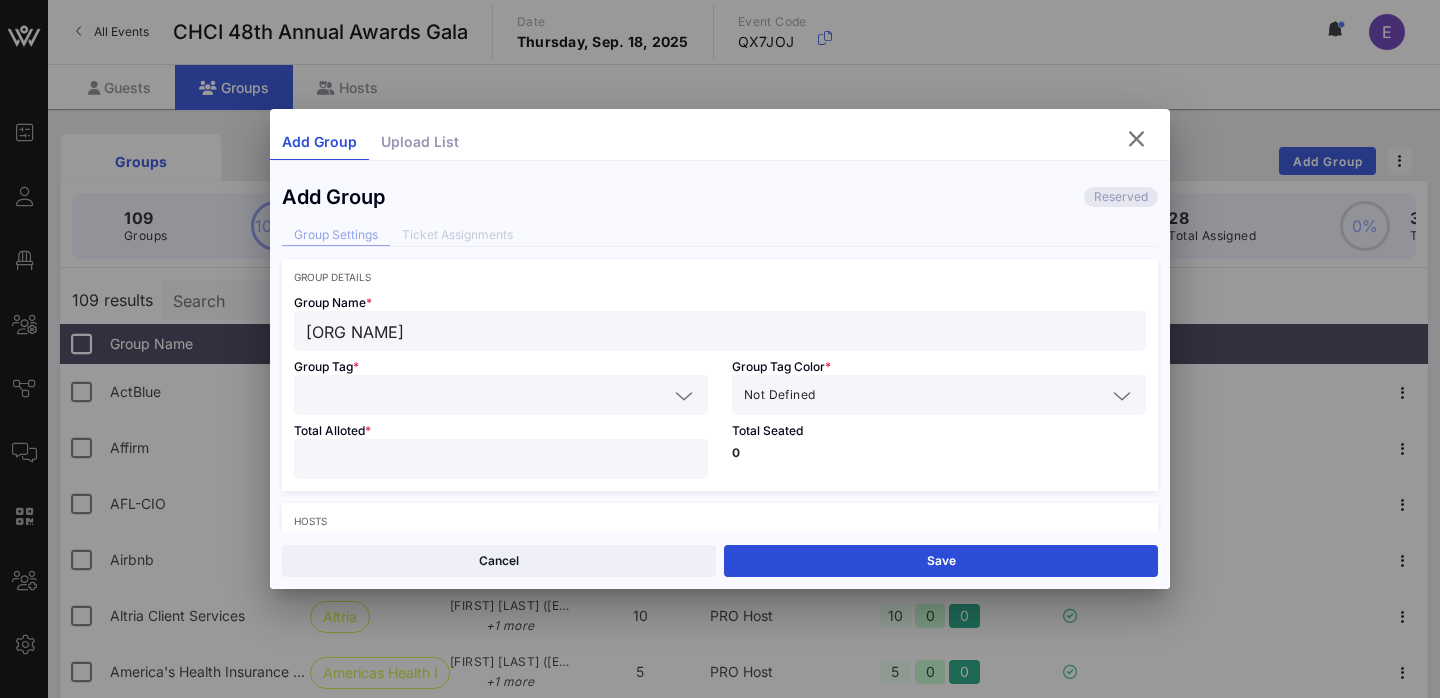 type on "[ORG NAME]" 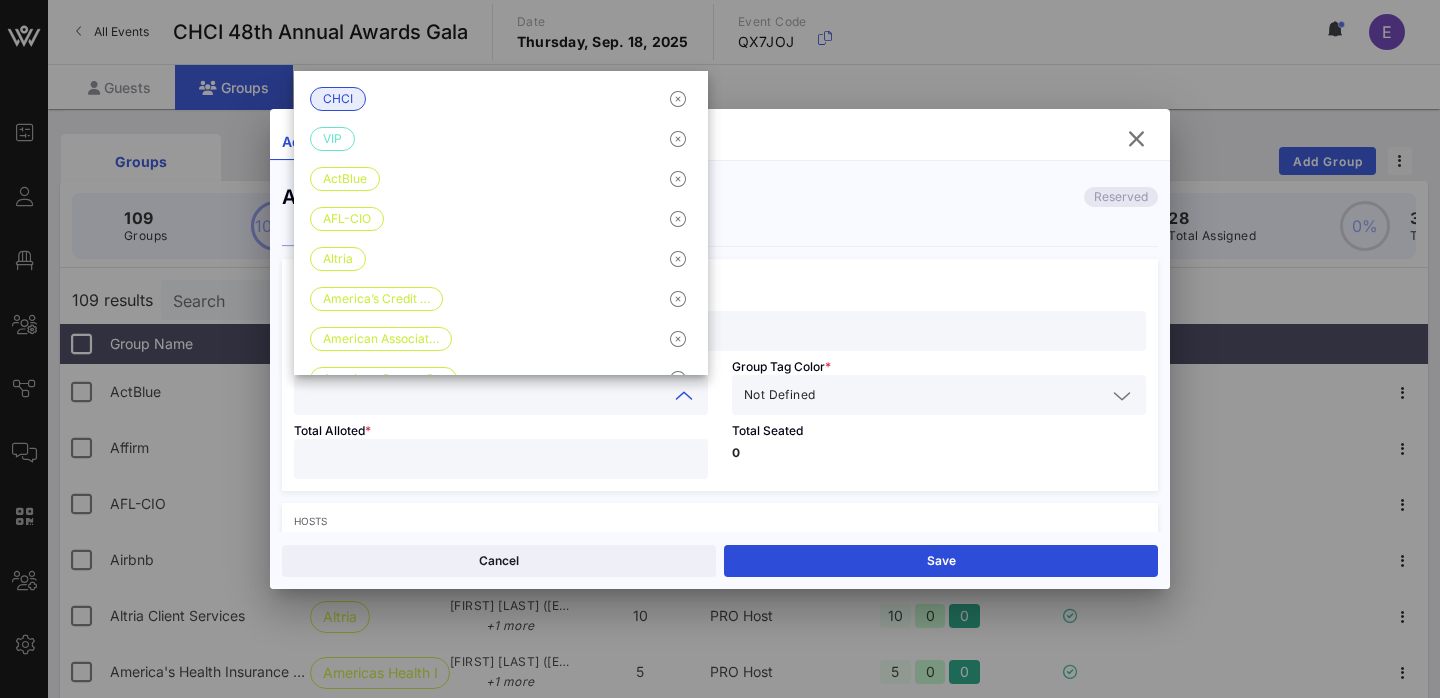 paste on "[ORG NAME]" 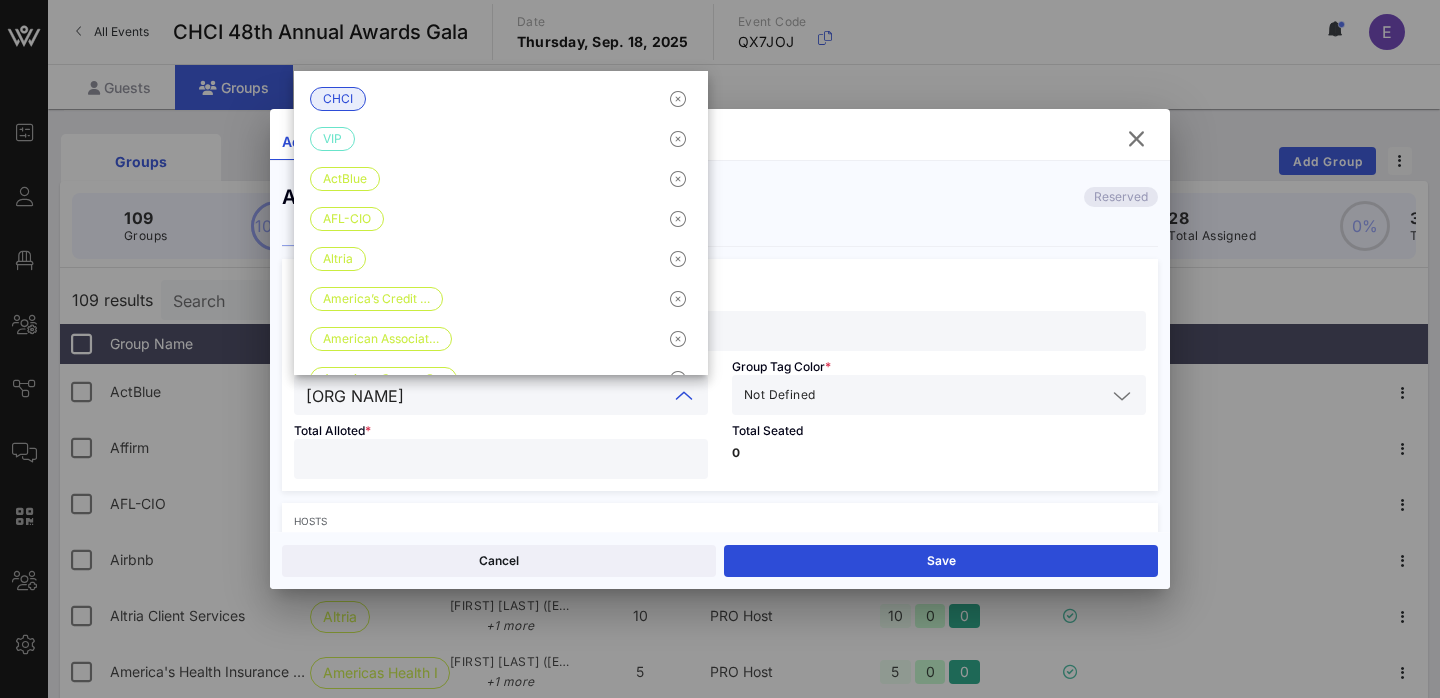 scroll, scrollTop: 0, scrollLeft: 202, axis: horizontal 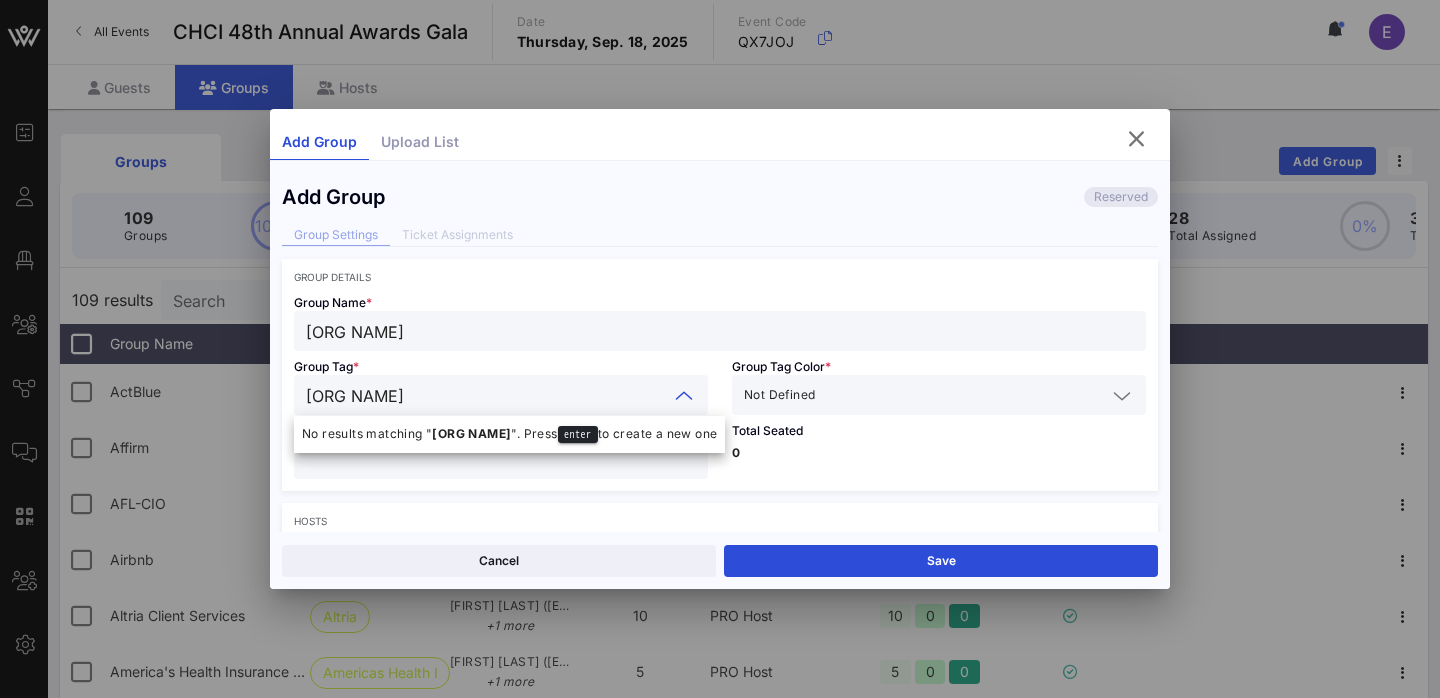 type 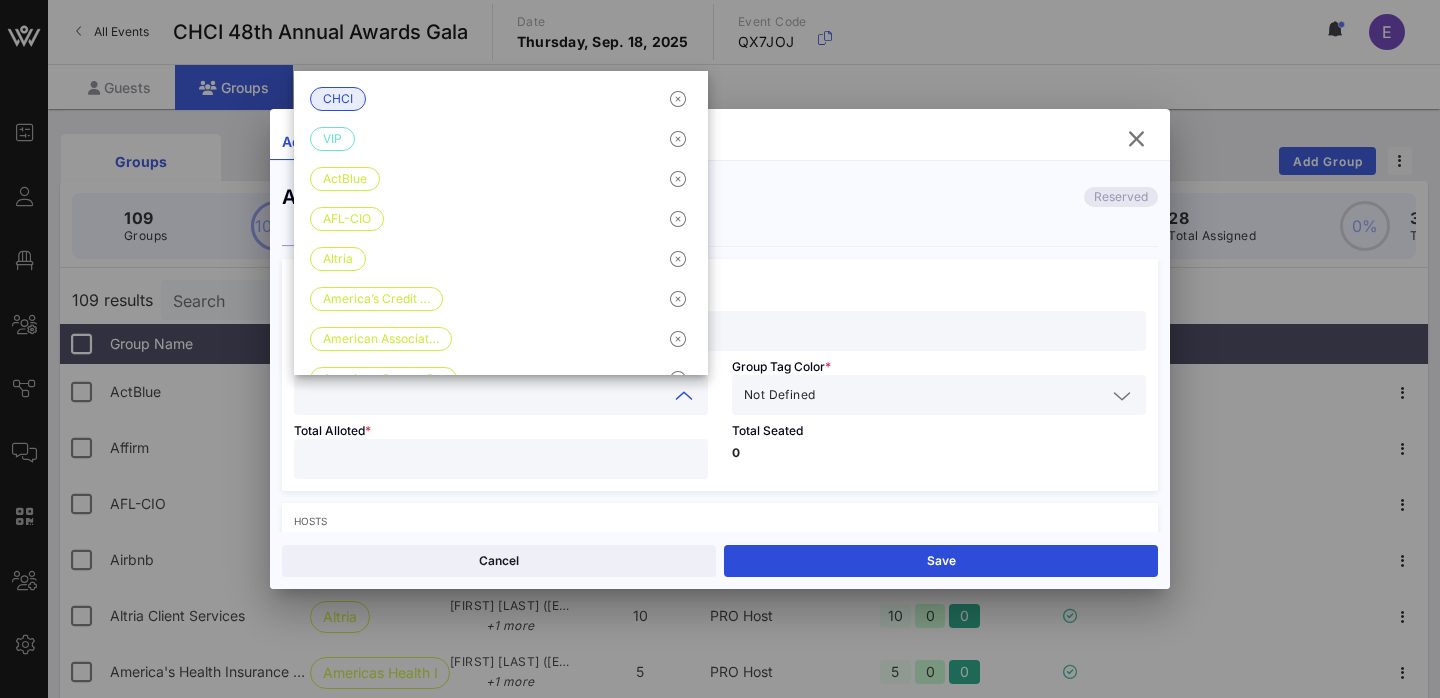 scroll, scrollTop: 0, scrollLeft: 0, axis: both 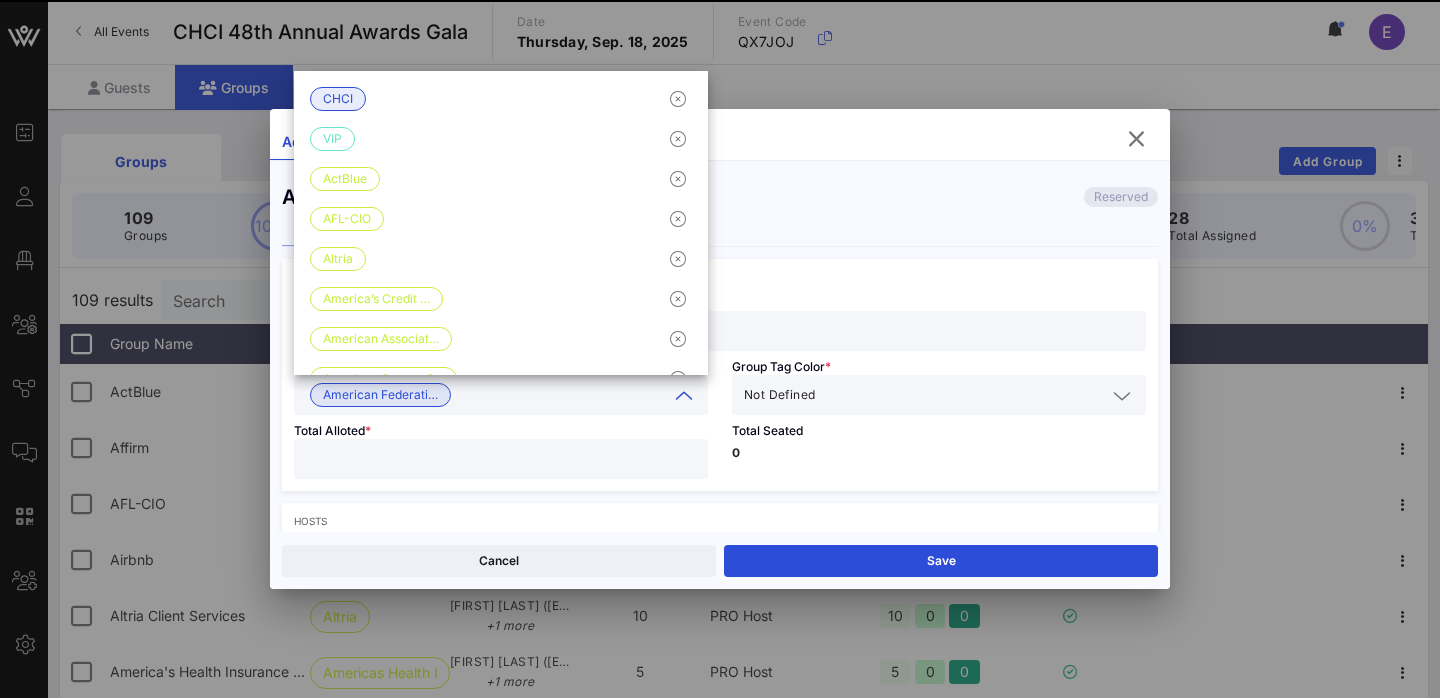 click at bounding box center (962, 395) 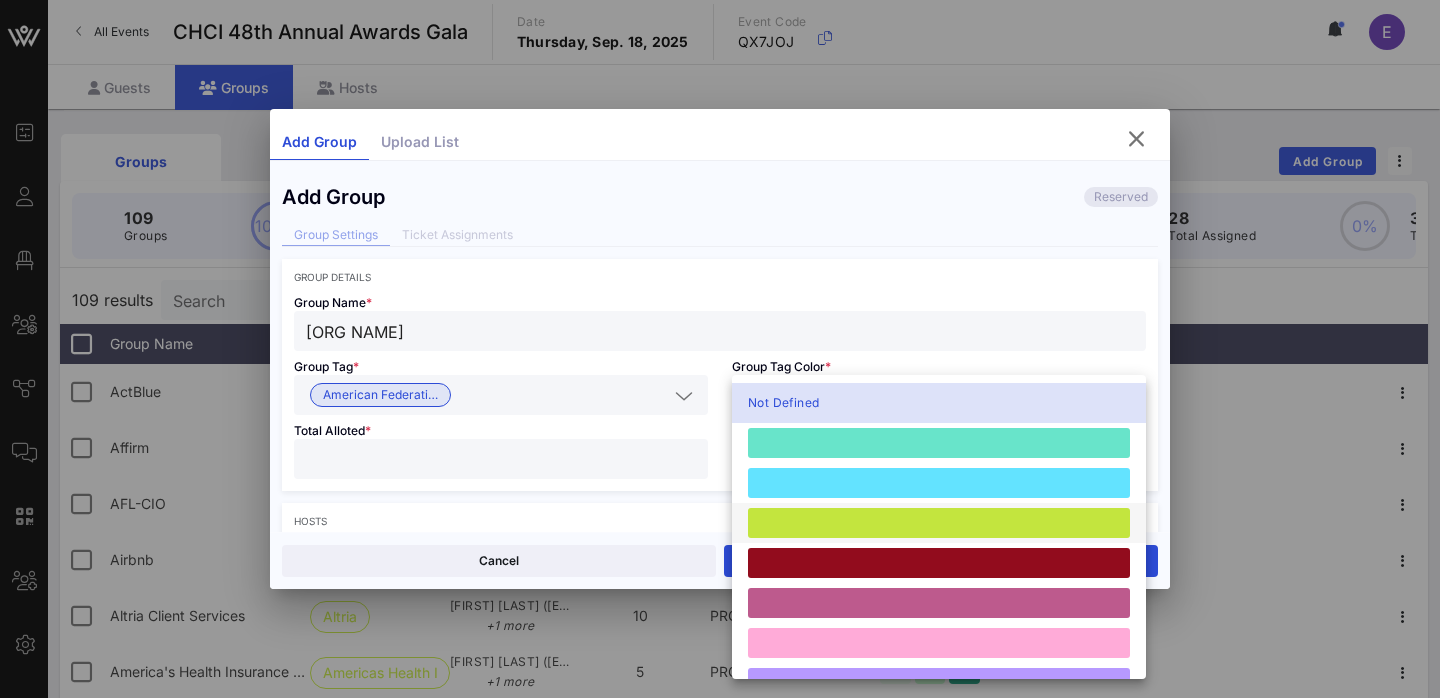 click at bounding box center [939, 523] 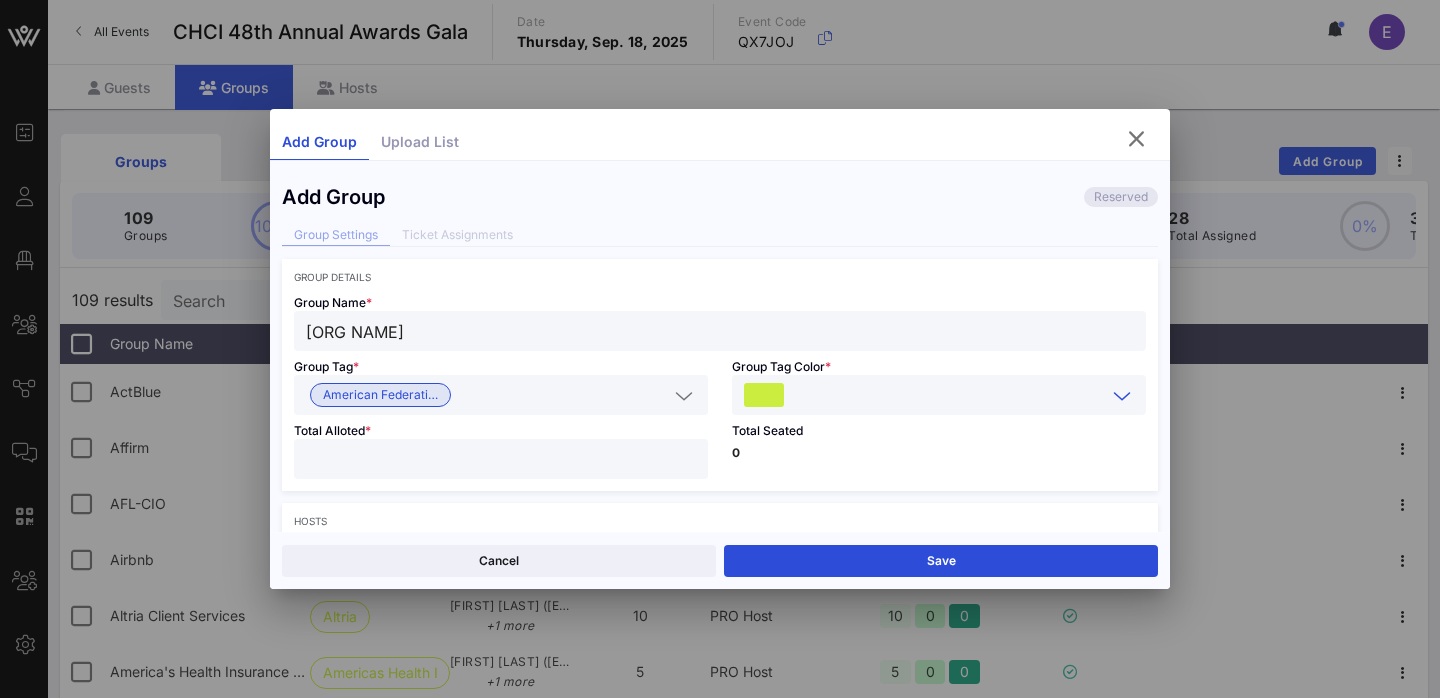 click at bounding box center (501, 459) 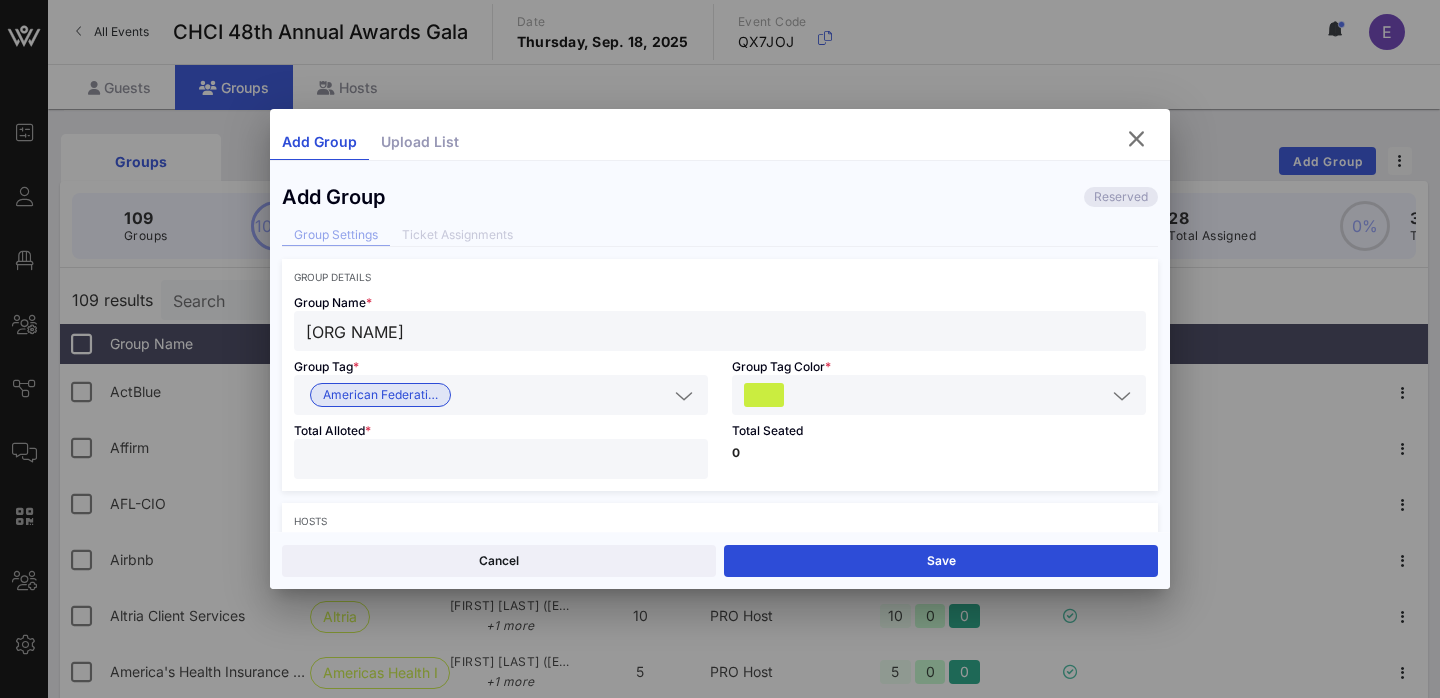 type on "**" 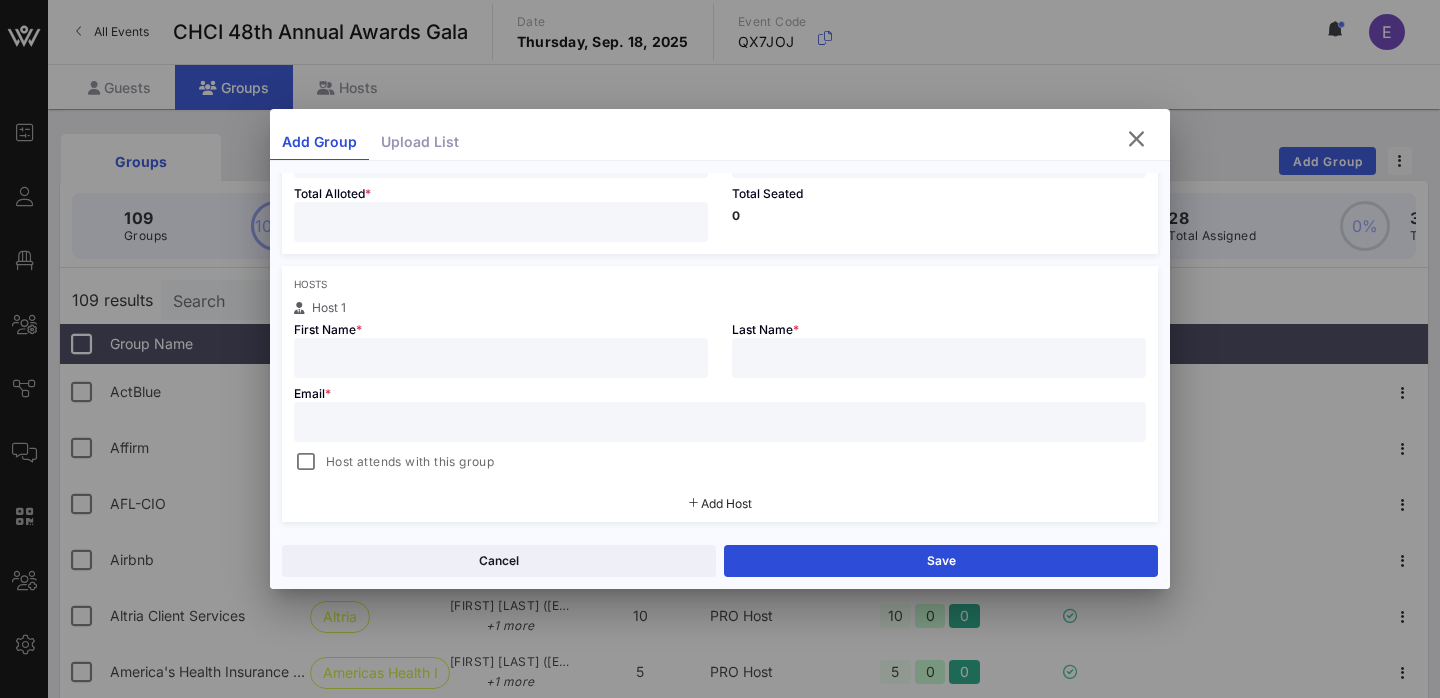 scroll, scrollTop: 241, scrollLeft: 0, axis: vertical 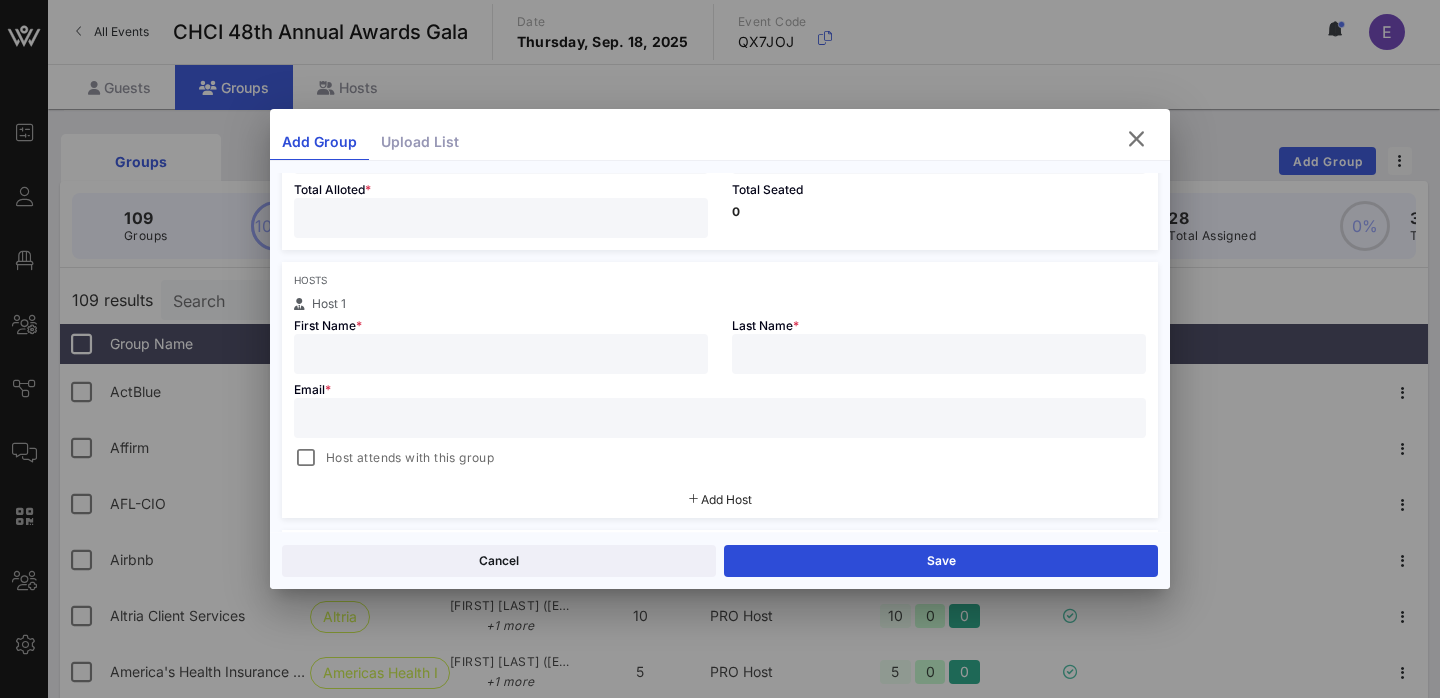 click at bounding box center [501, 354] 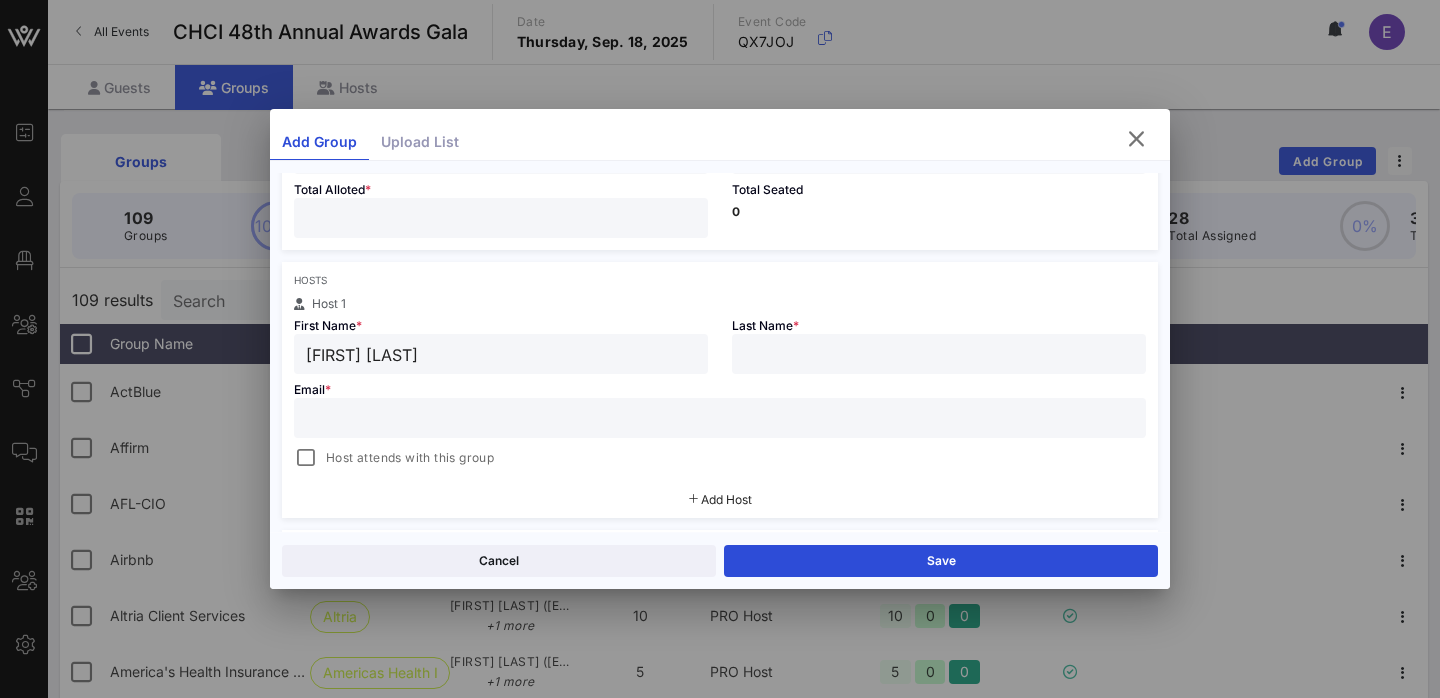 click on "[FIRST] [LAST]" at bounding box center [501, 354] 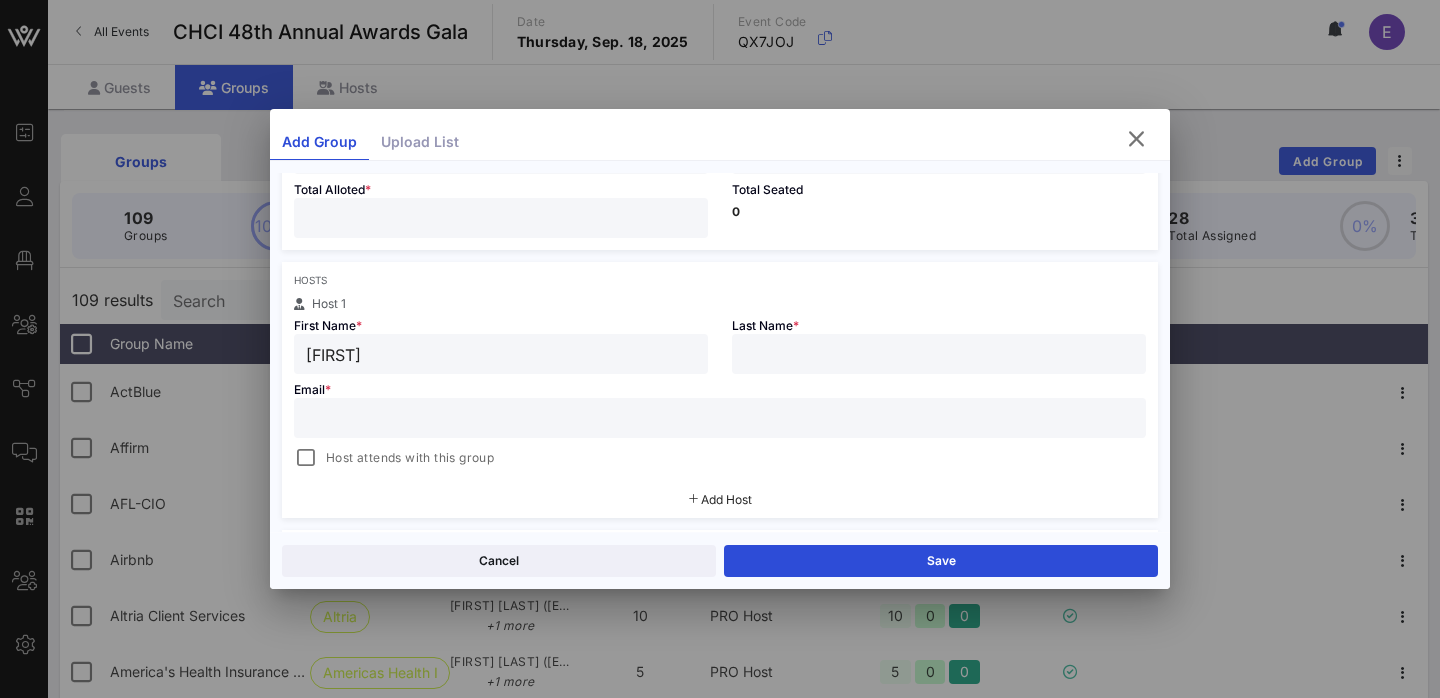 type on "[FIRST]" 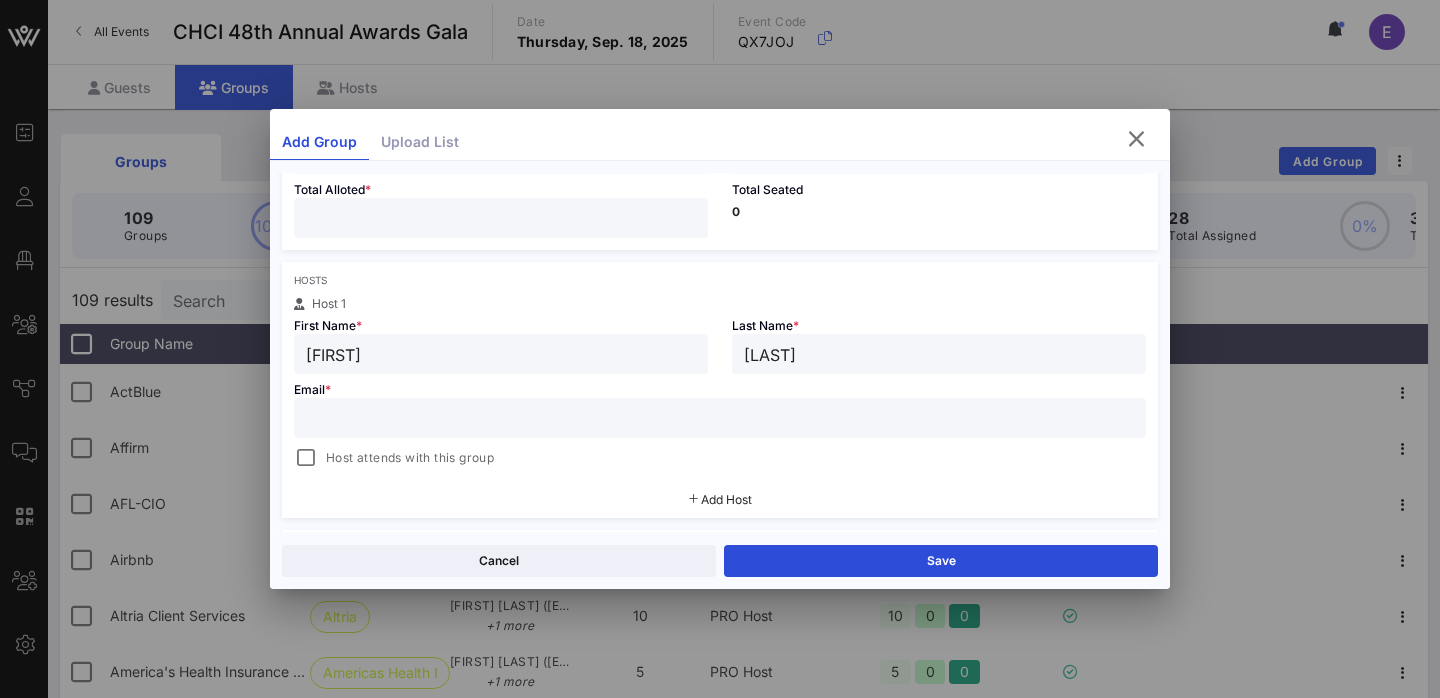type on "[LAST]" 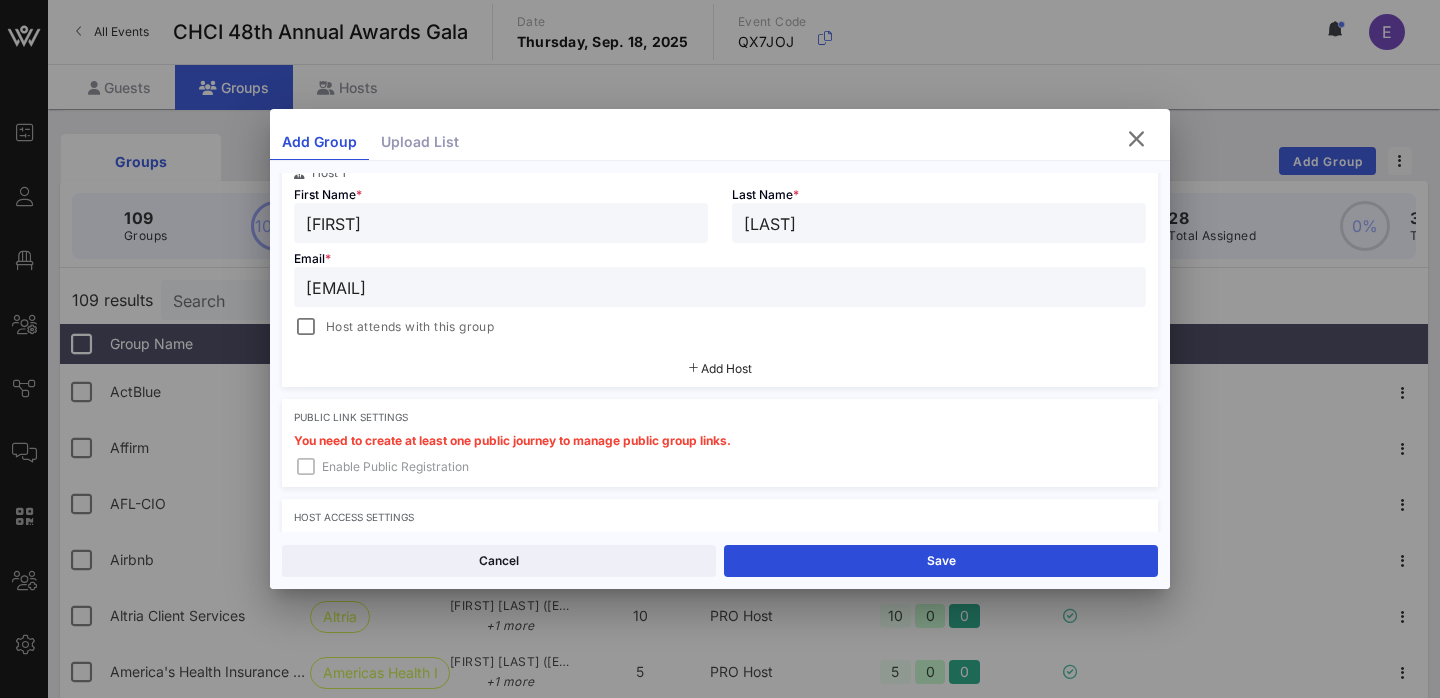 type on "[EMAIL]" 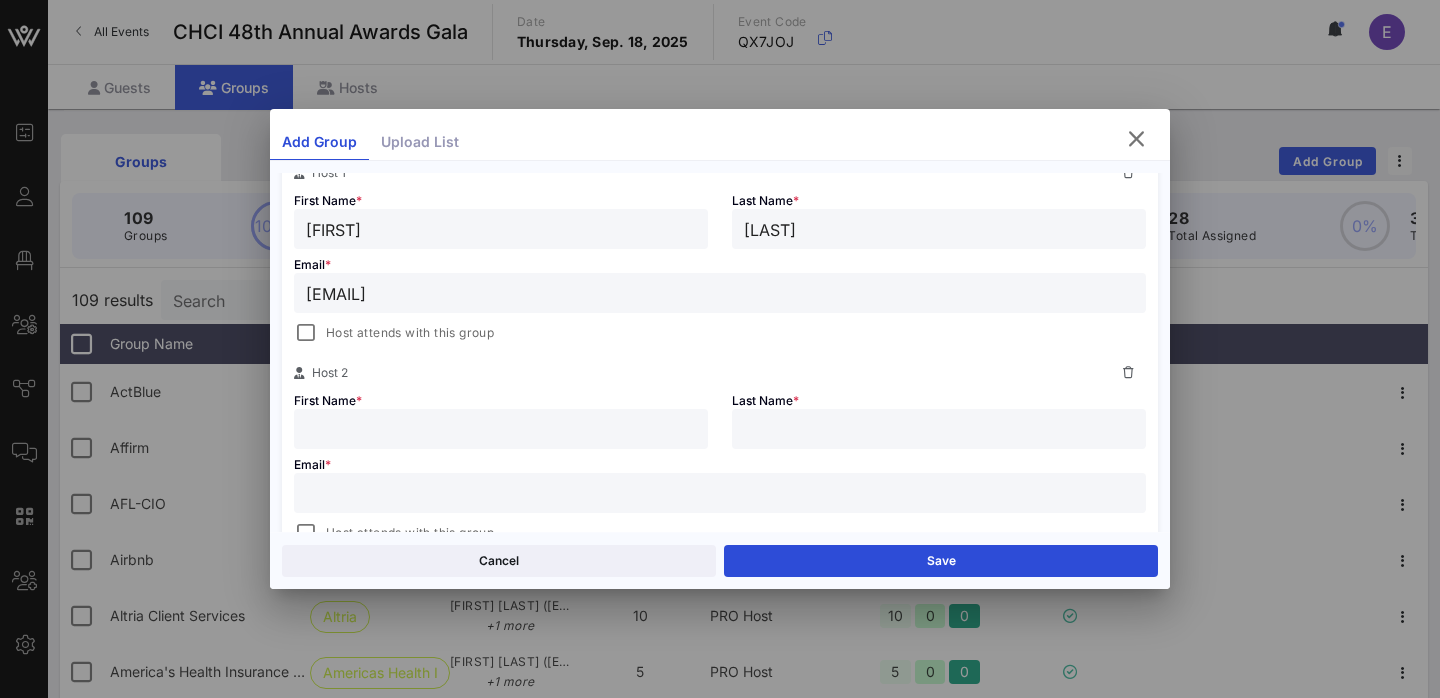 click at bounding box center (501, 429) 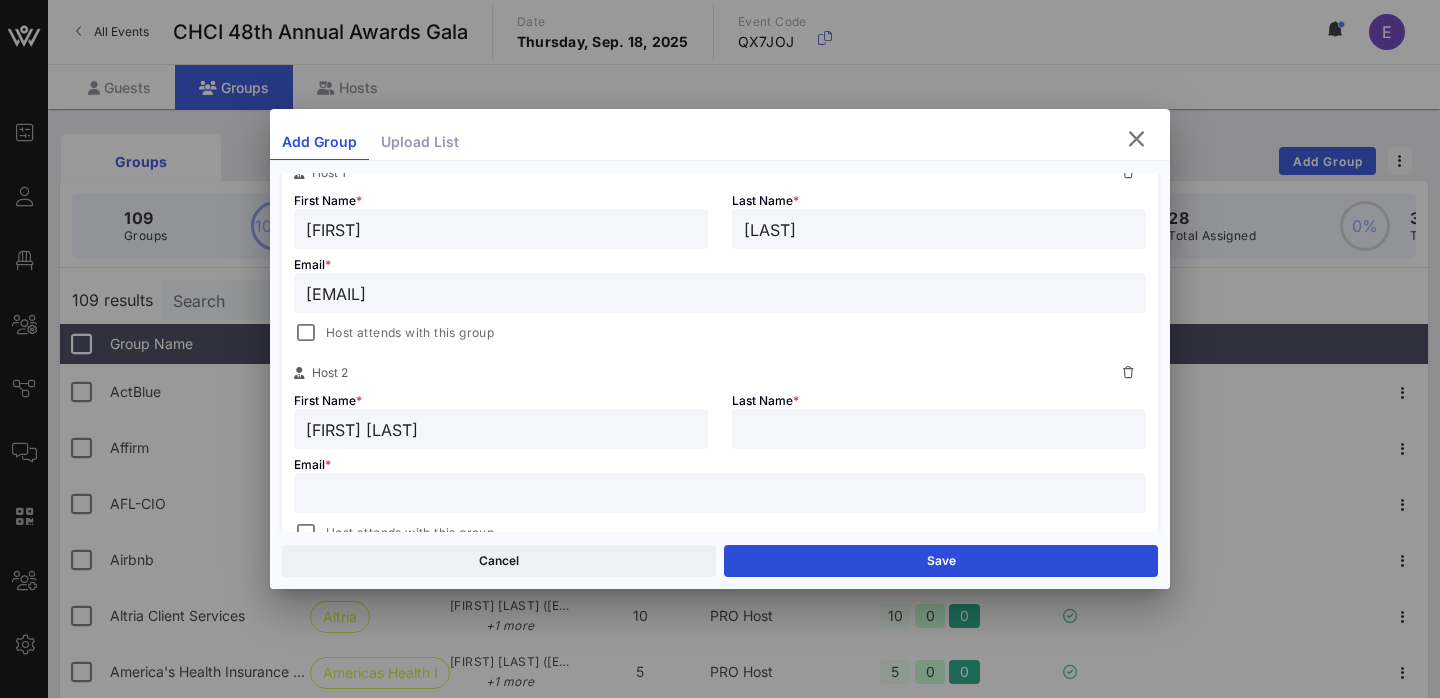 click on "[FIRST] [LAST]" at bounding box center (501, 429) 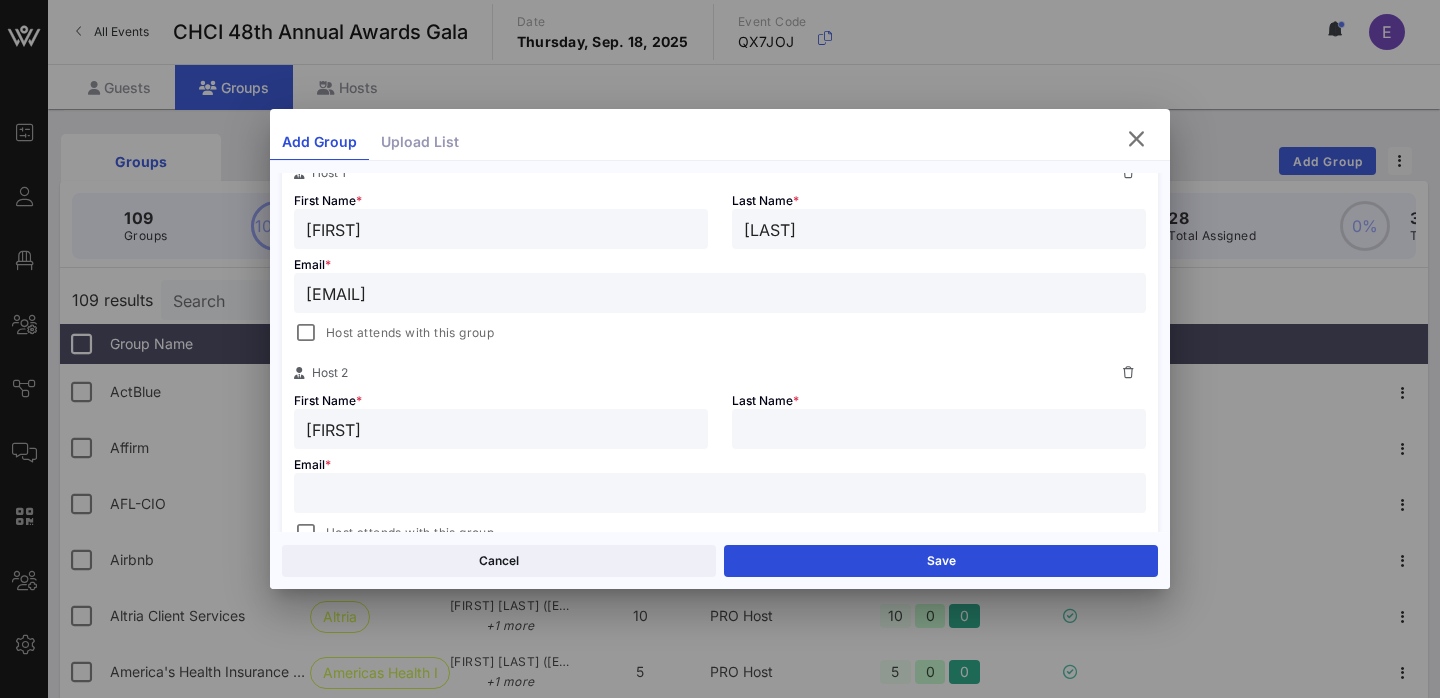 type on "[FIRST]" 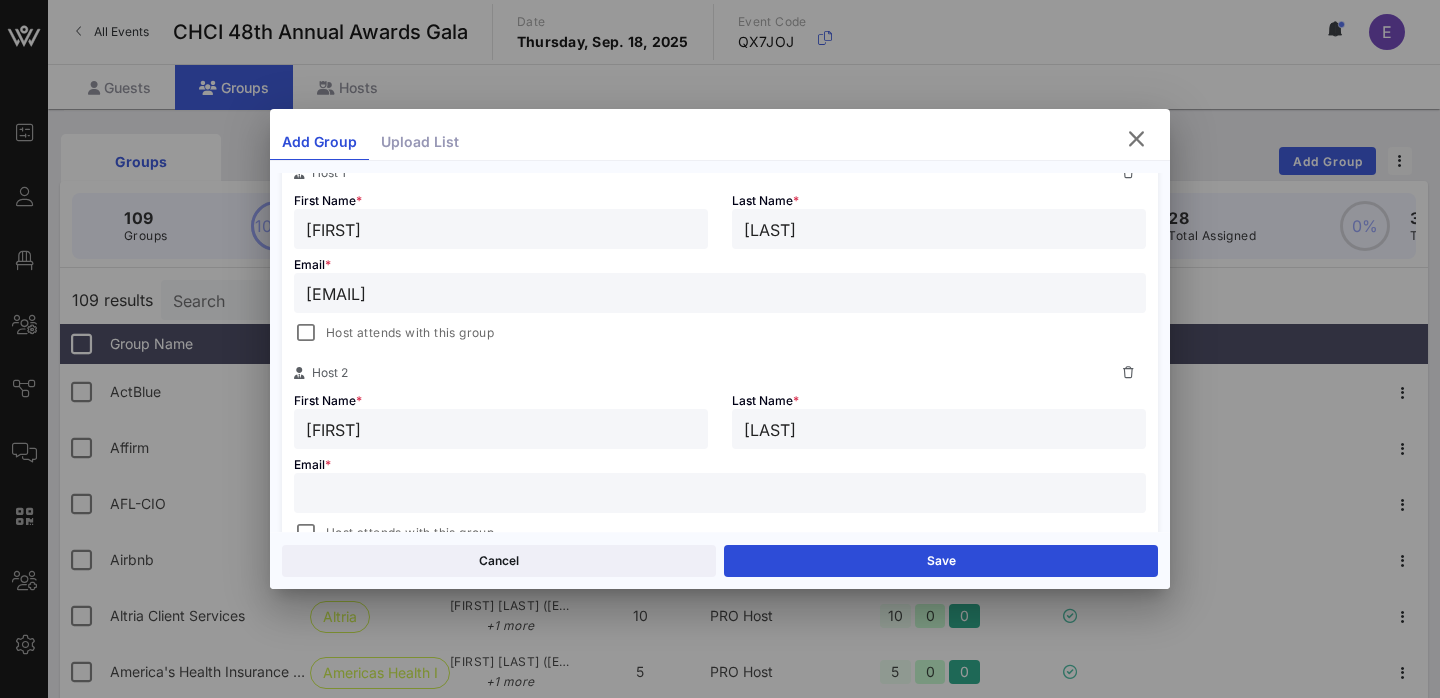type on "[LAST]" 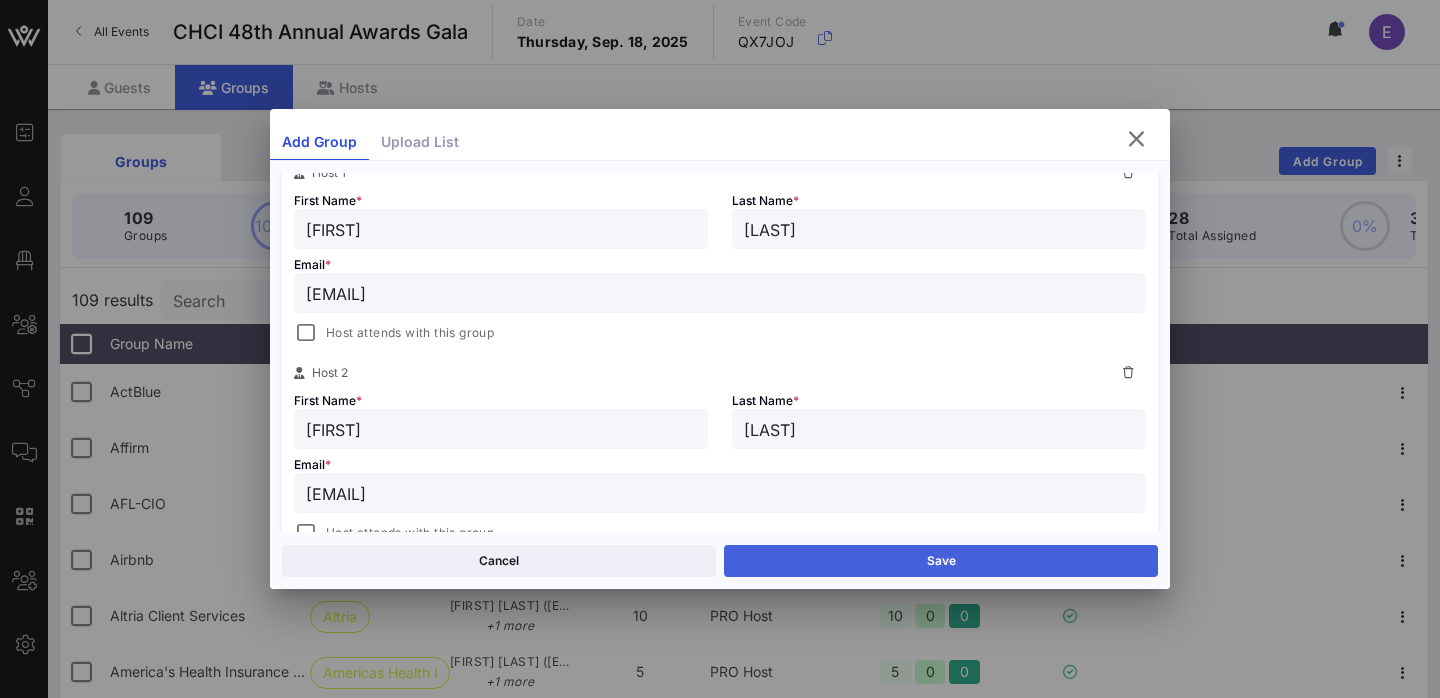 type on "[EMAIL]" 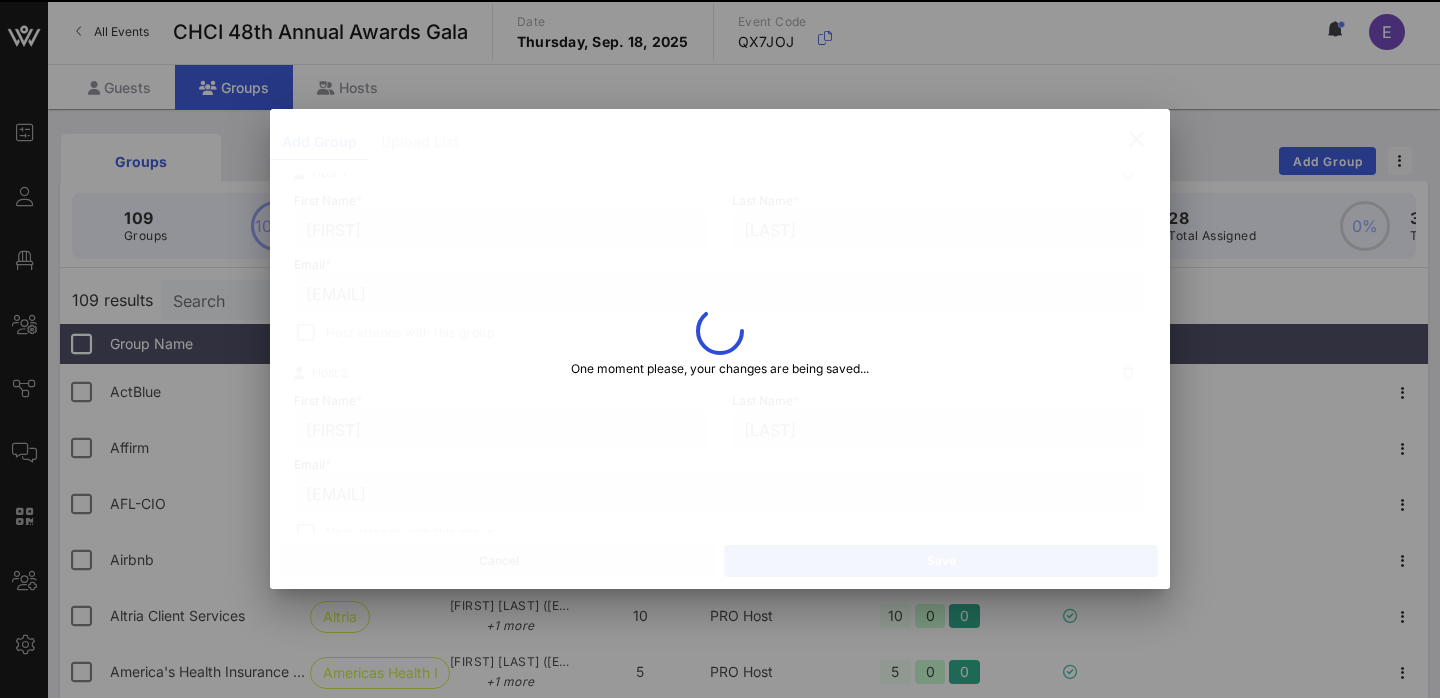 type on "[EMAIL]" 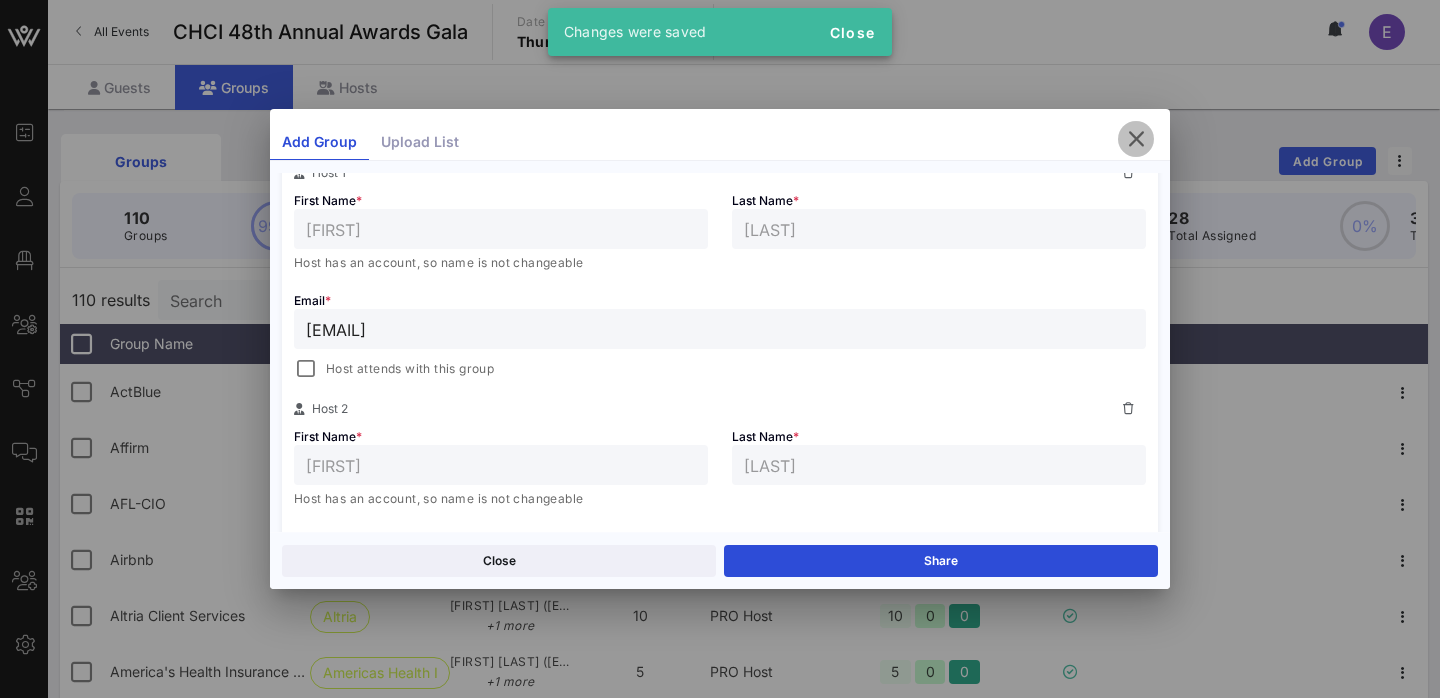 click at bounding box center (1136, 139) 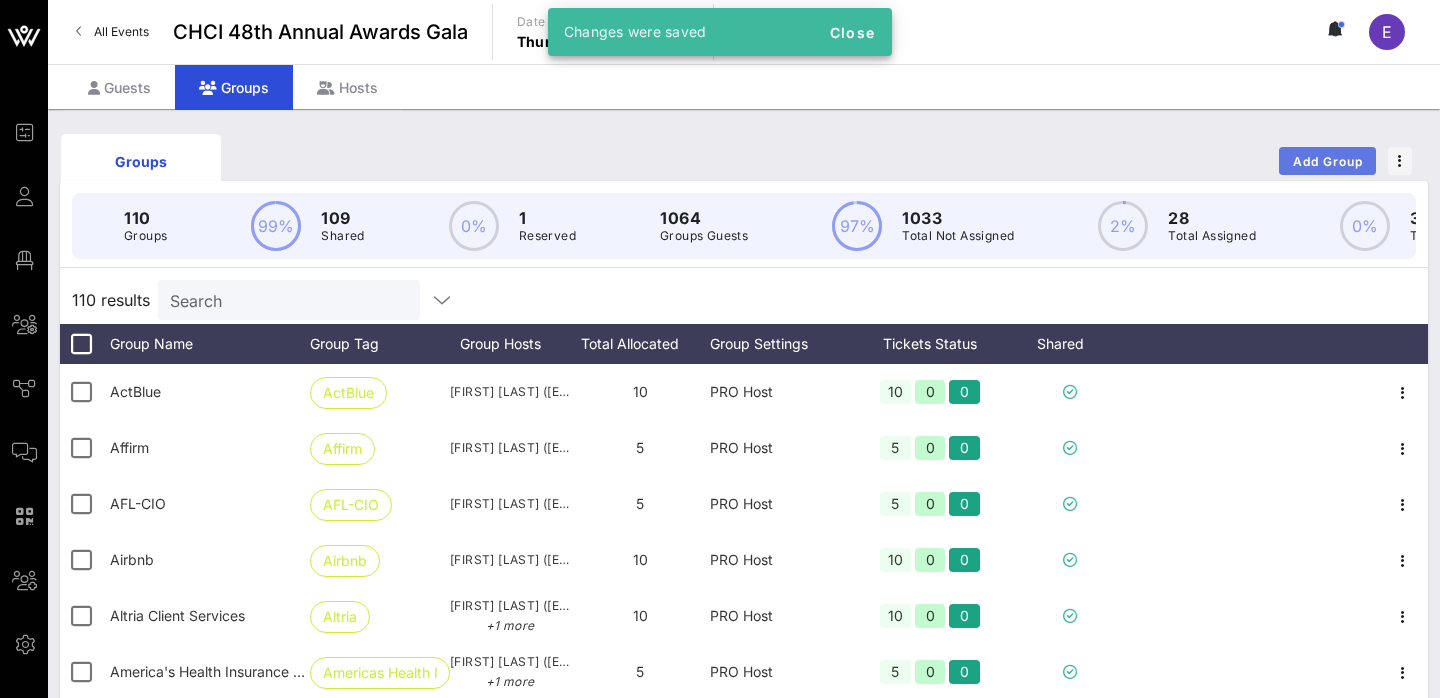click on "Add Group" at bounding box center [1328, 161] 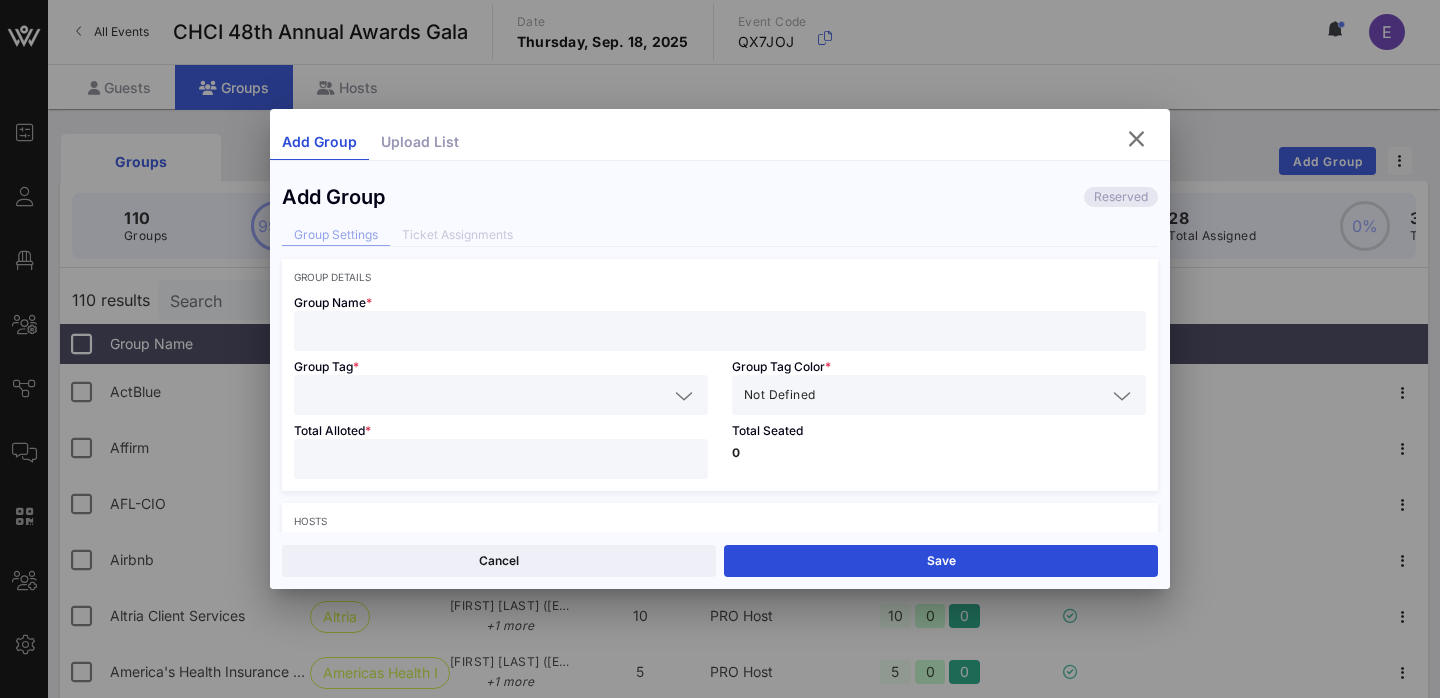 click at bounding box center (720, 331) 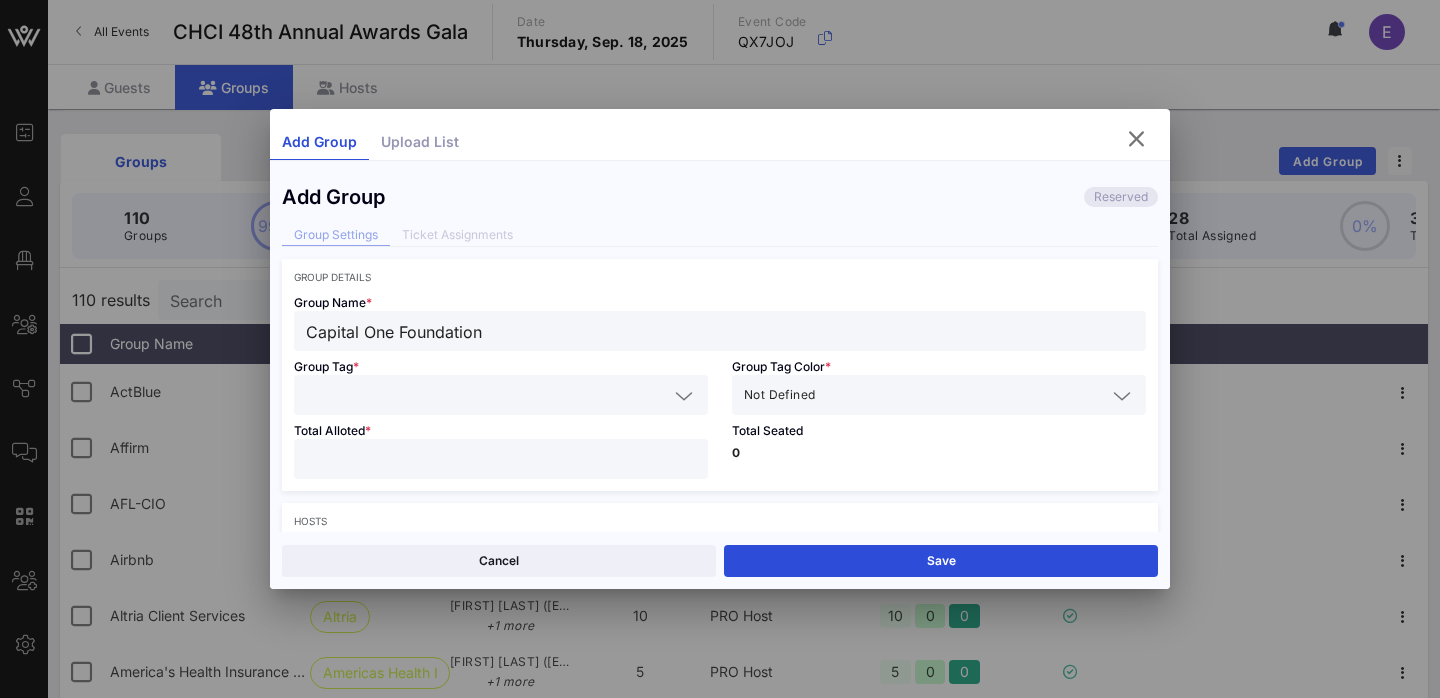 scroll, scrollTop: 29, scrollLeft: 0, axis: vertical 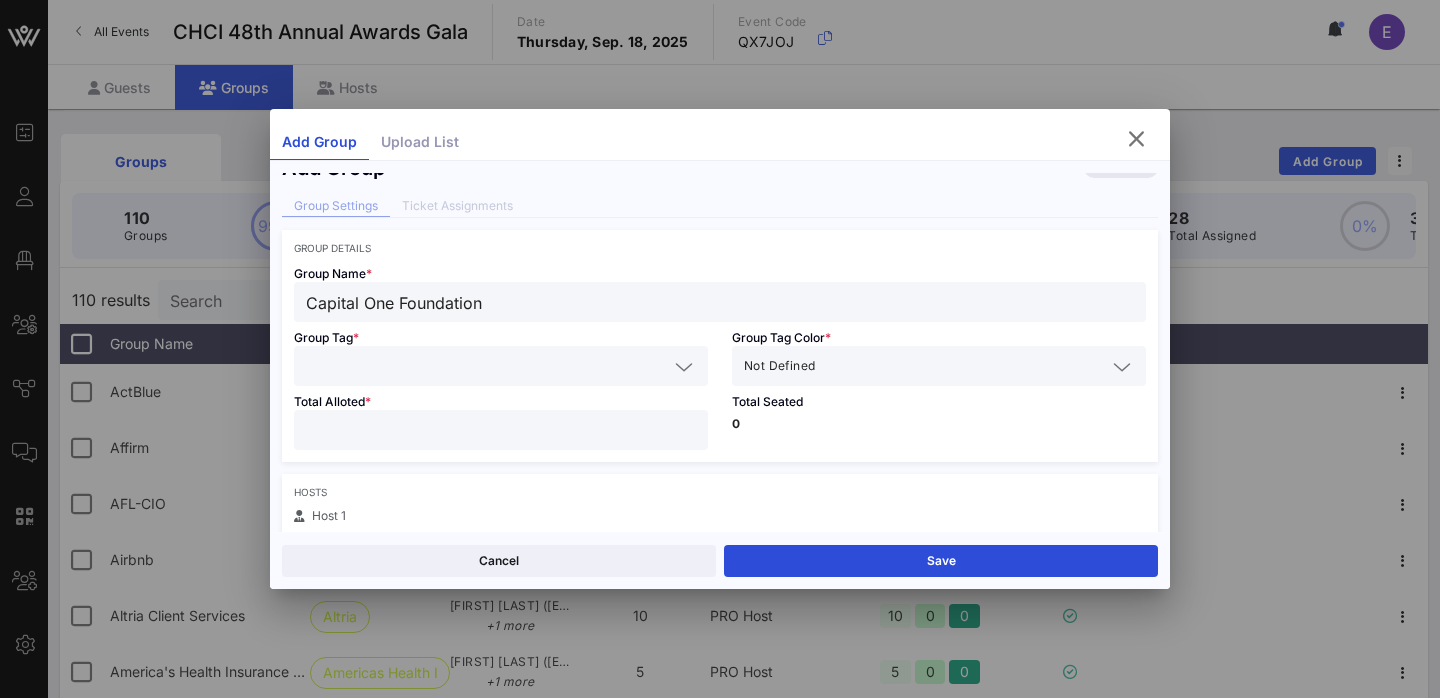 type on "Capital One Foundation" 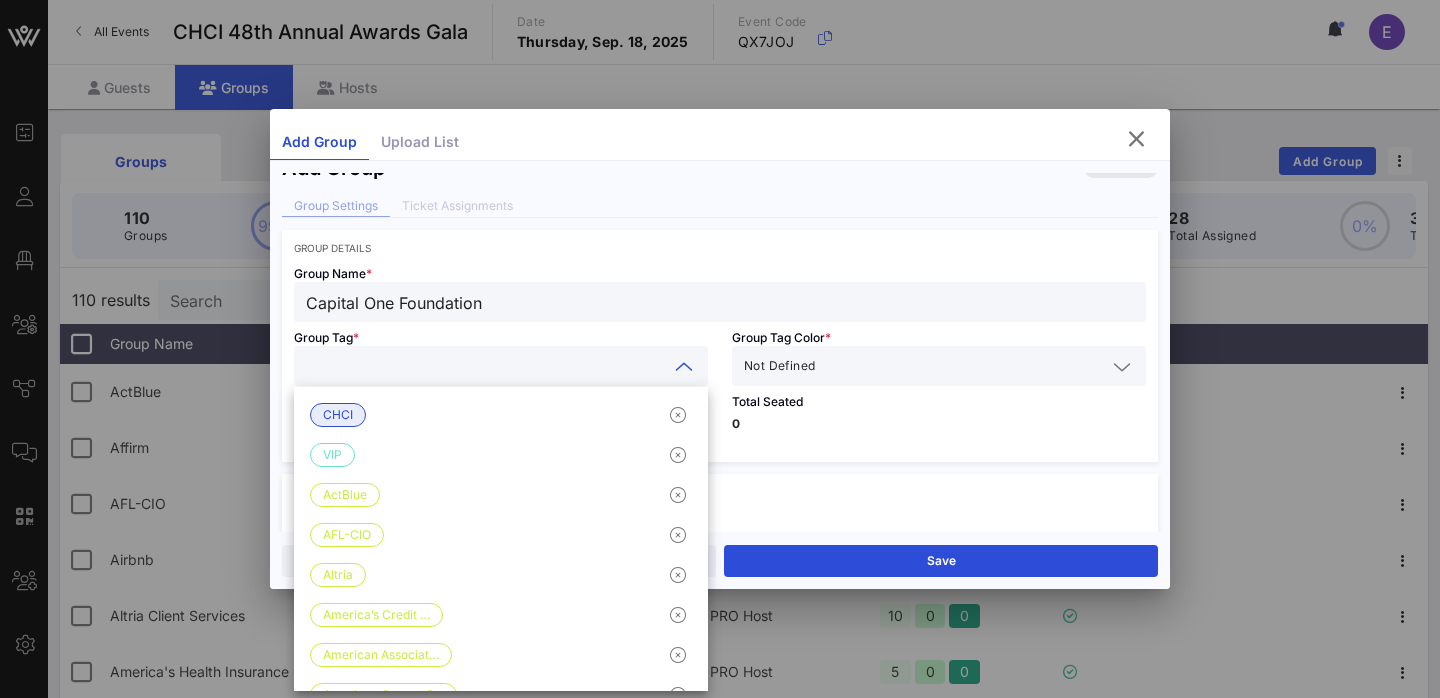 paste on "Capital One Foundation" 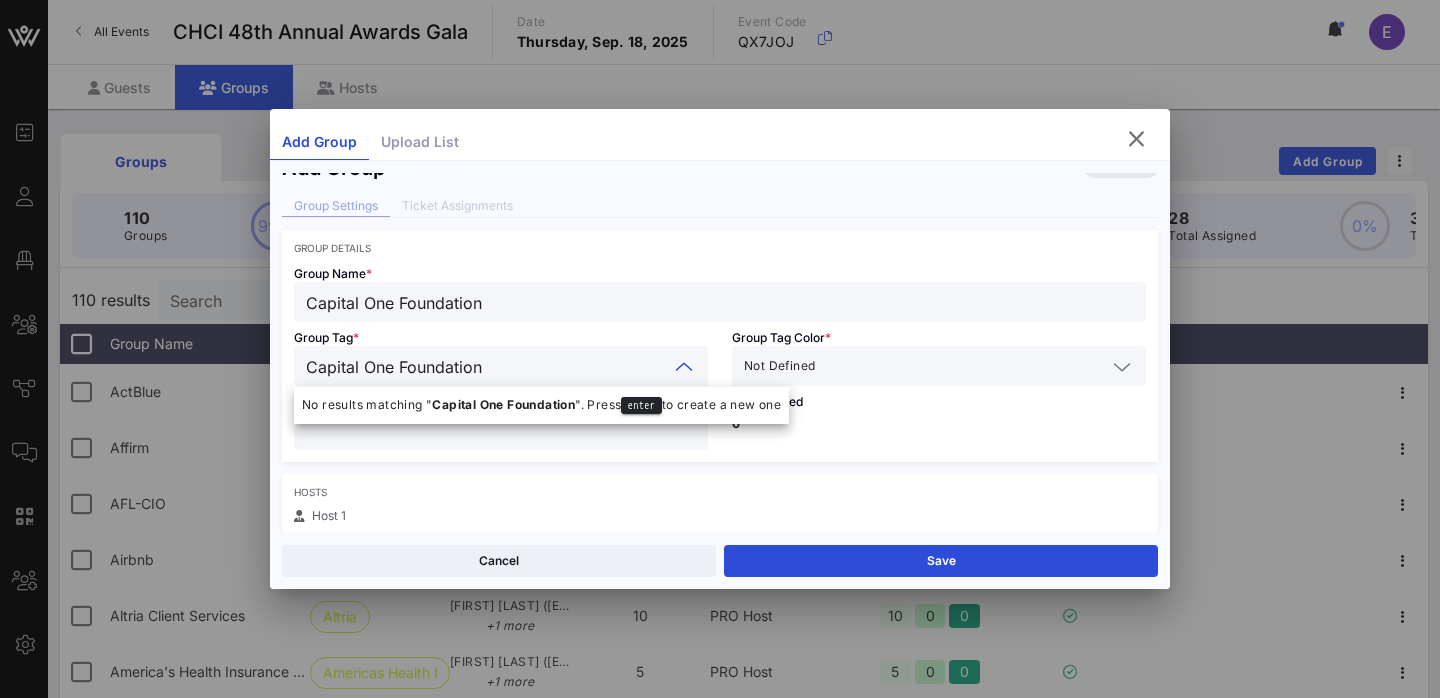 type 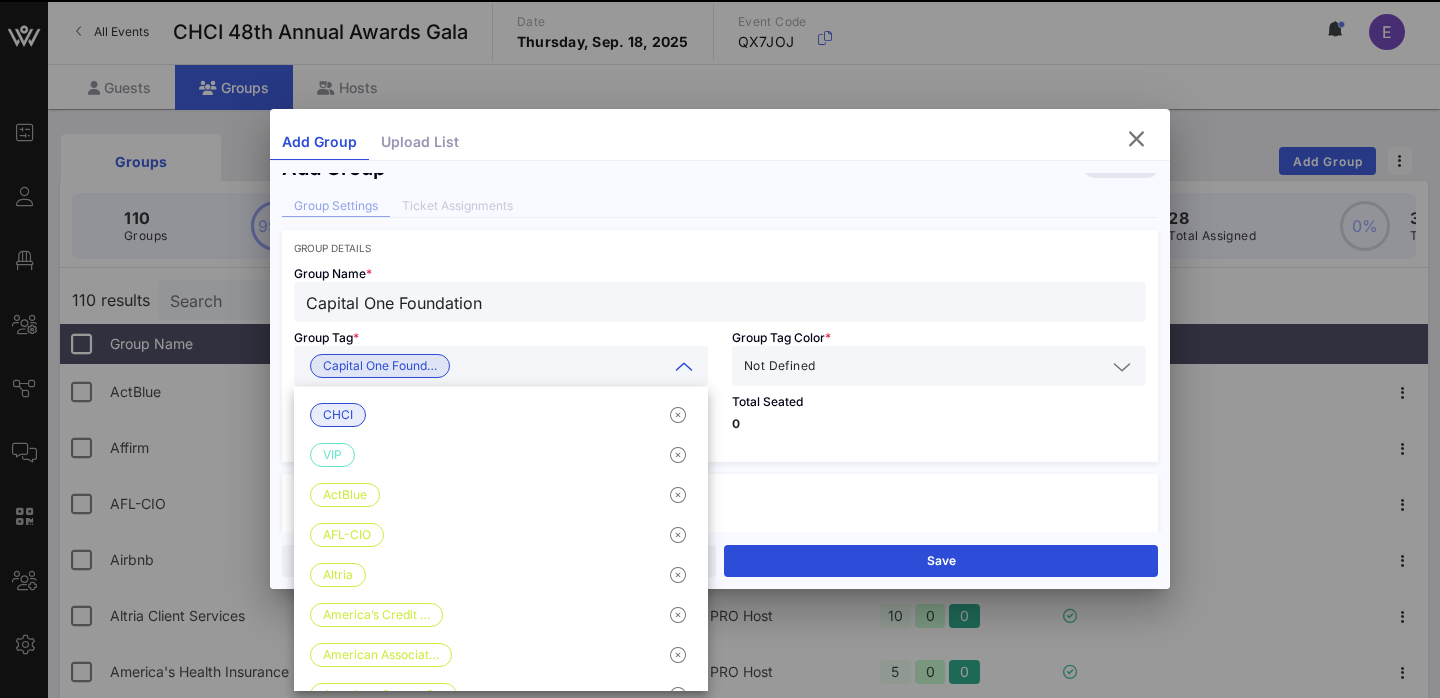 click at bounding box center (962, 366) 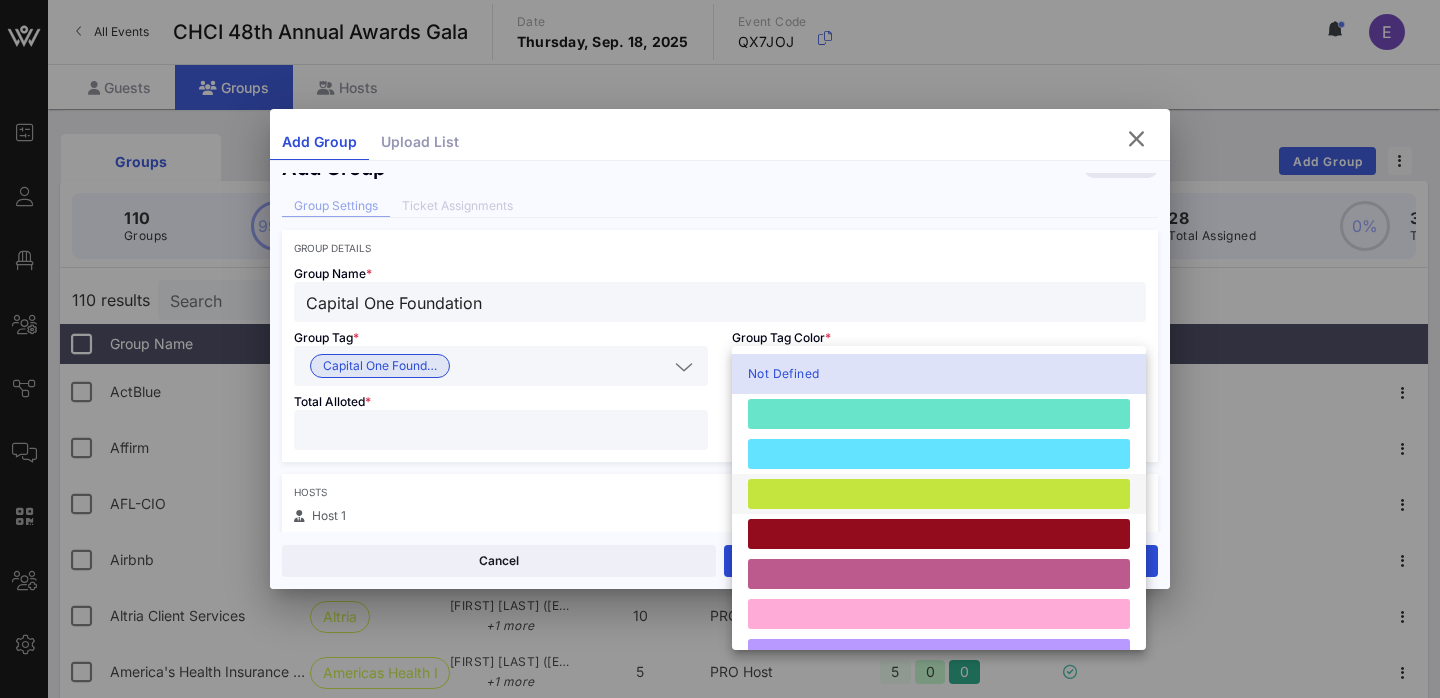 click at bounding box center (939, 494) 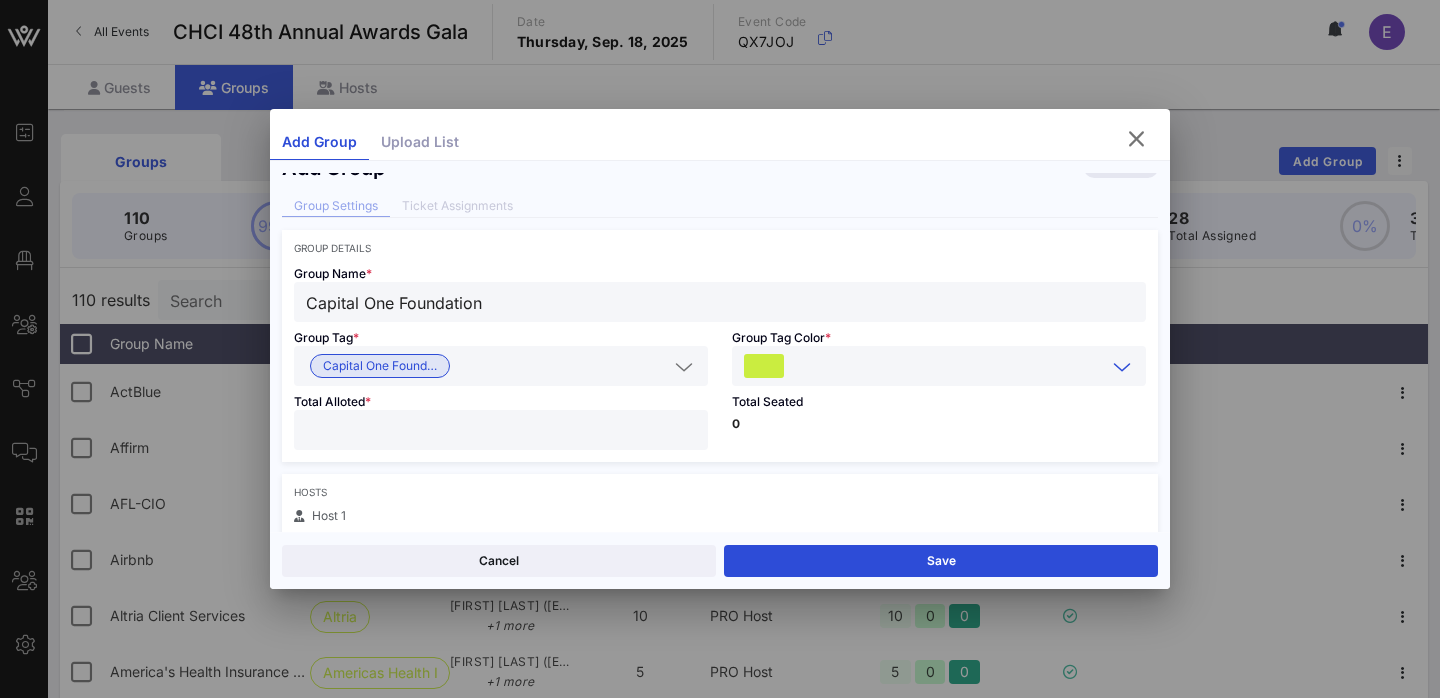 click at bounding box center (501, 430) 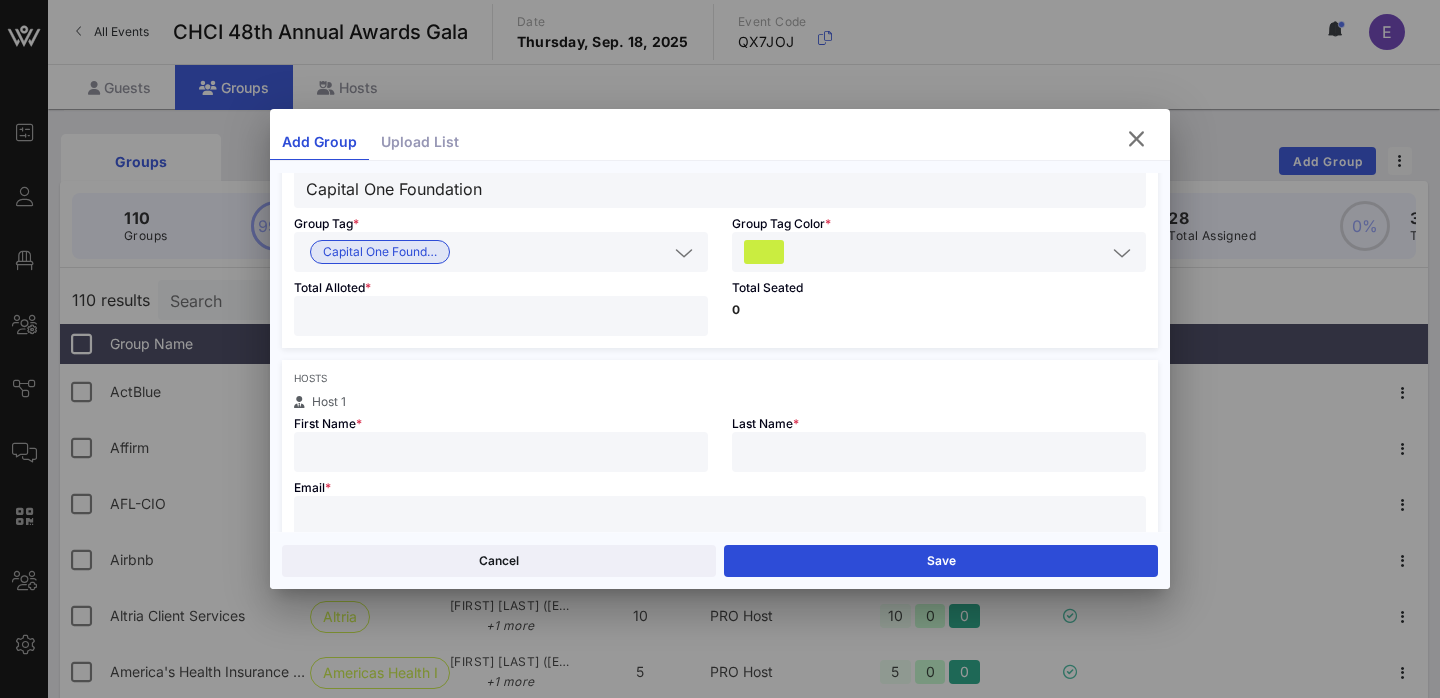 scroll, scrollTop: 149, scrollLeft: 0, axis: vertical 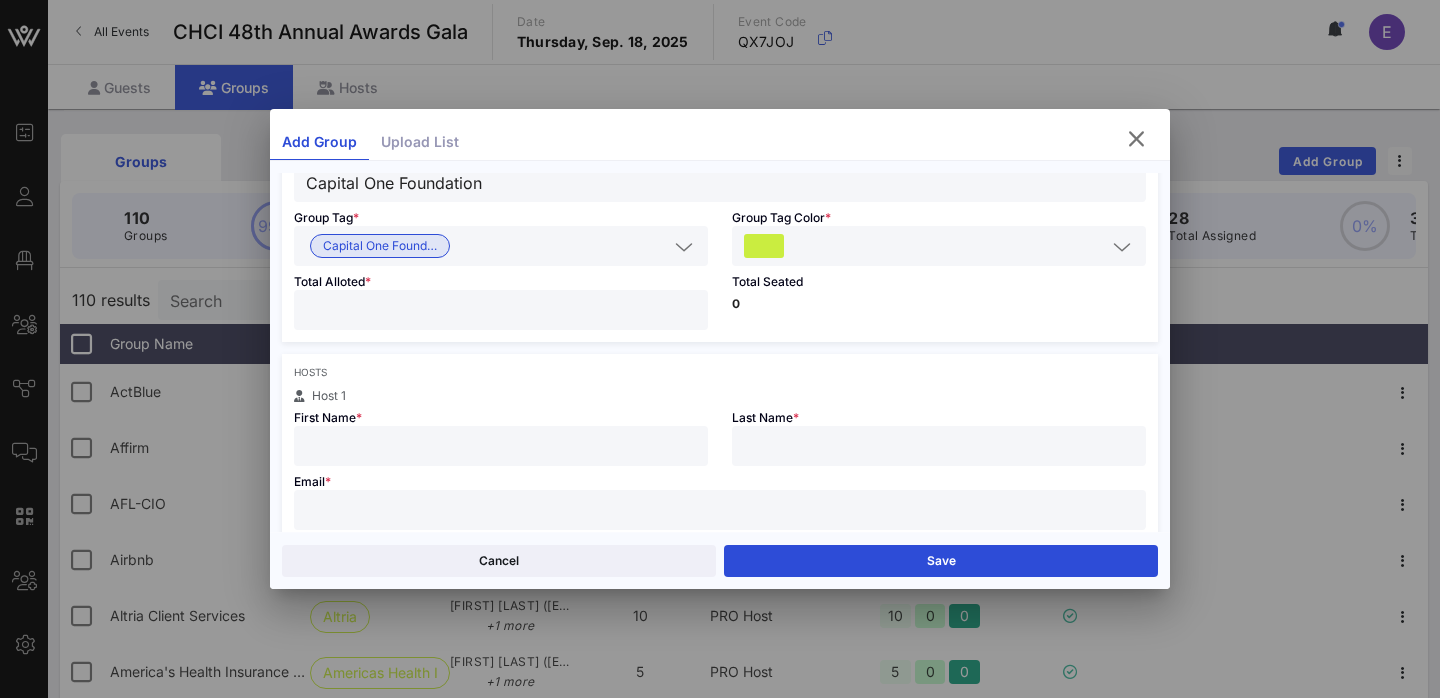 type on "**" 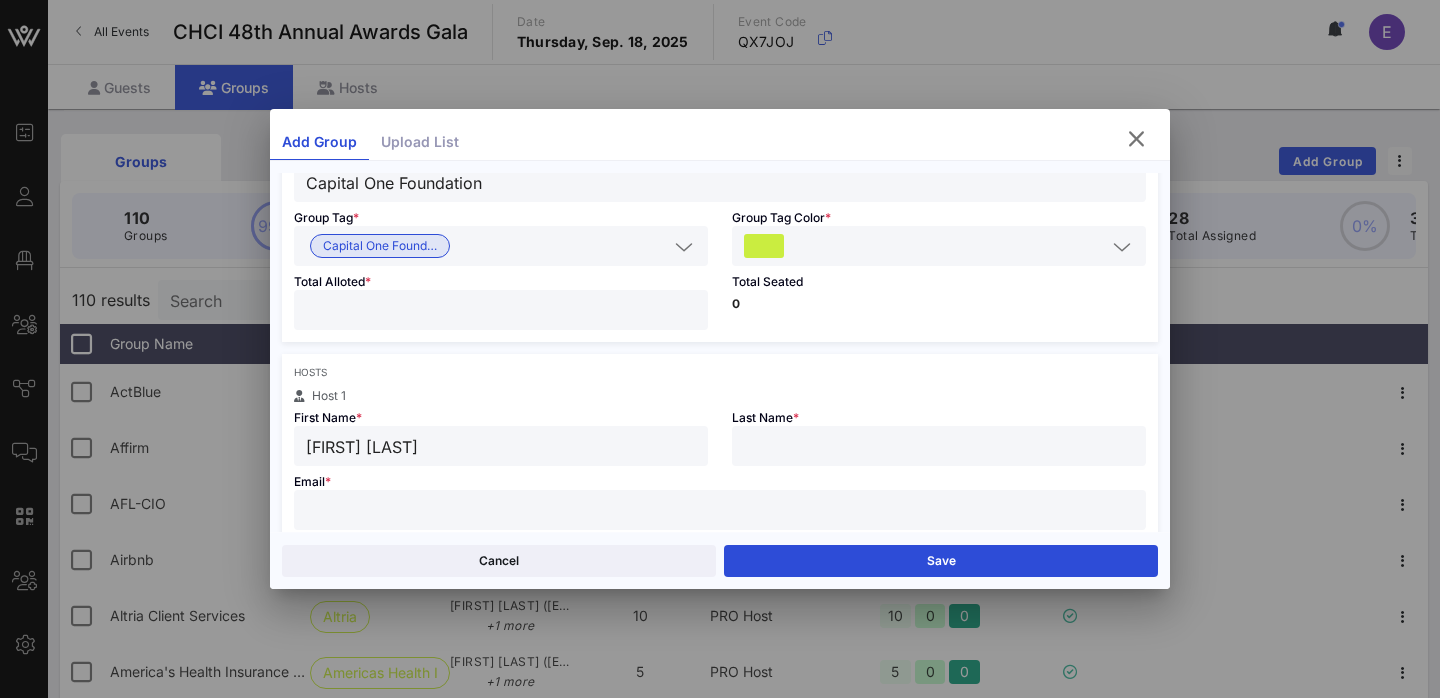 click on "[FIRST] [LAST]" at bounding box center [501, 446] 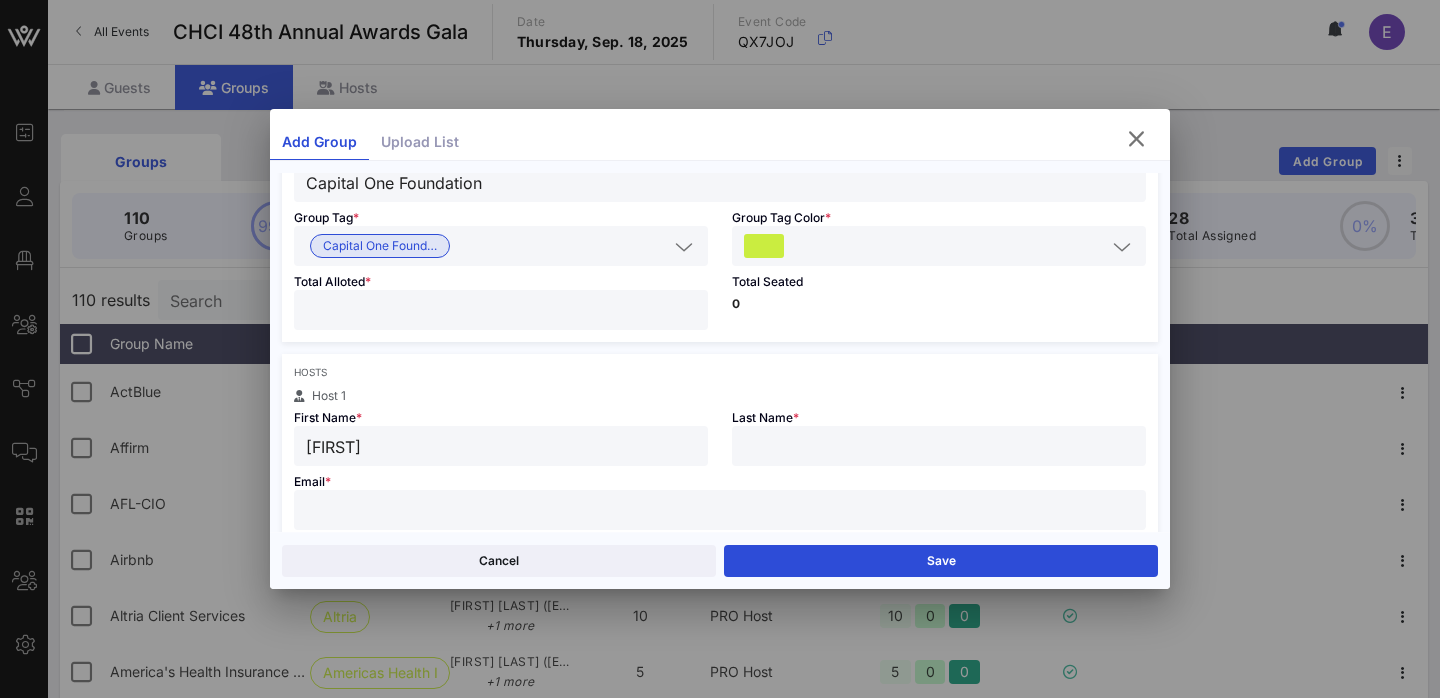 type on "[FIRST]" 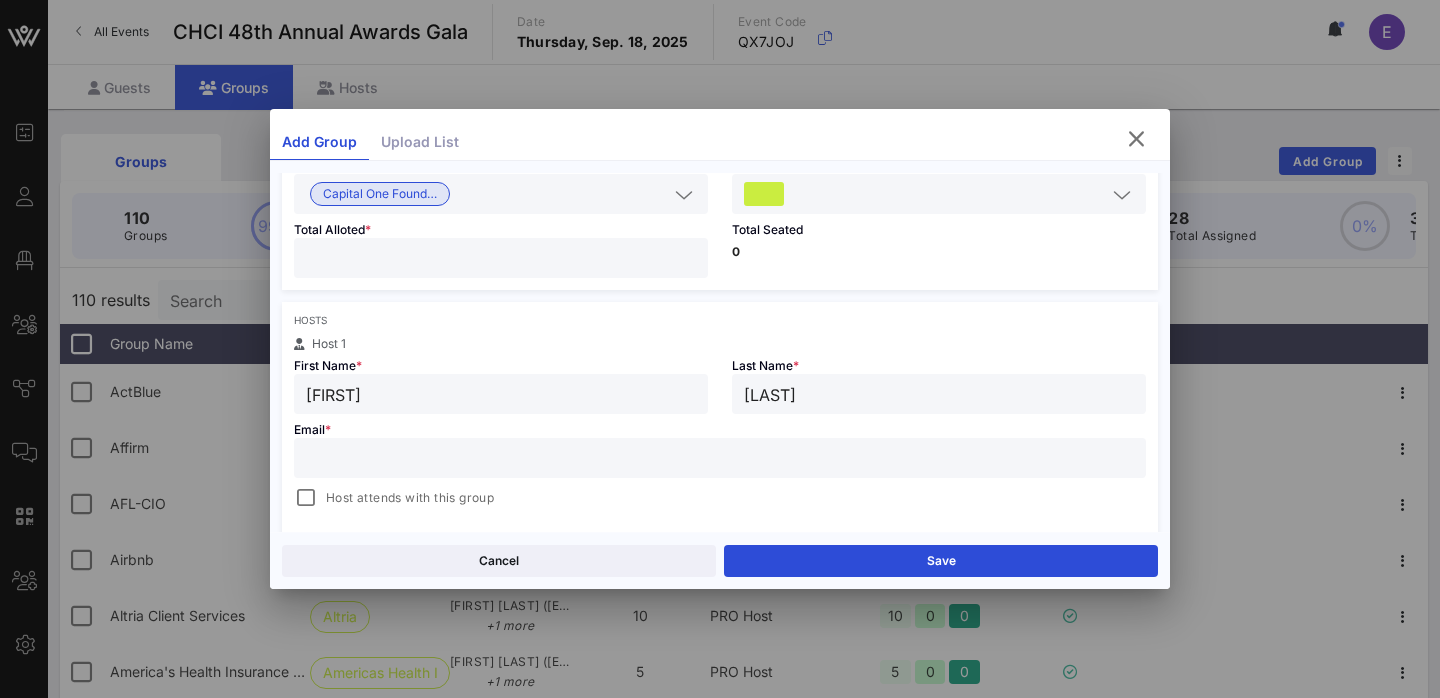 scroll, scrollTop: 241, scrollLeft: 0, axis: vertical 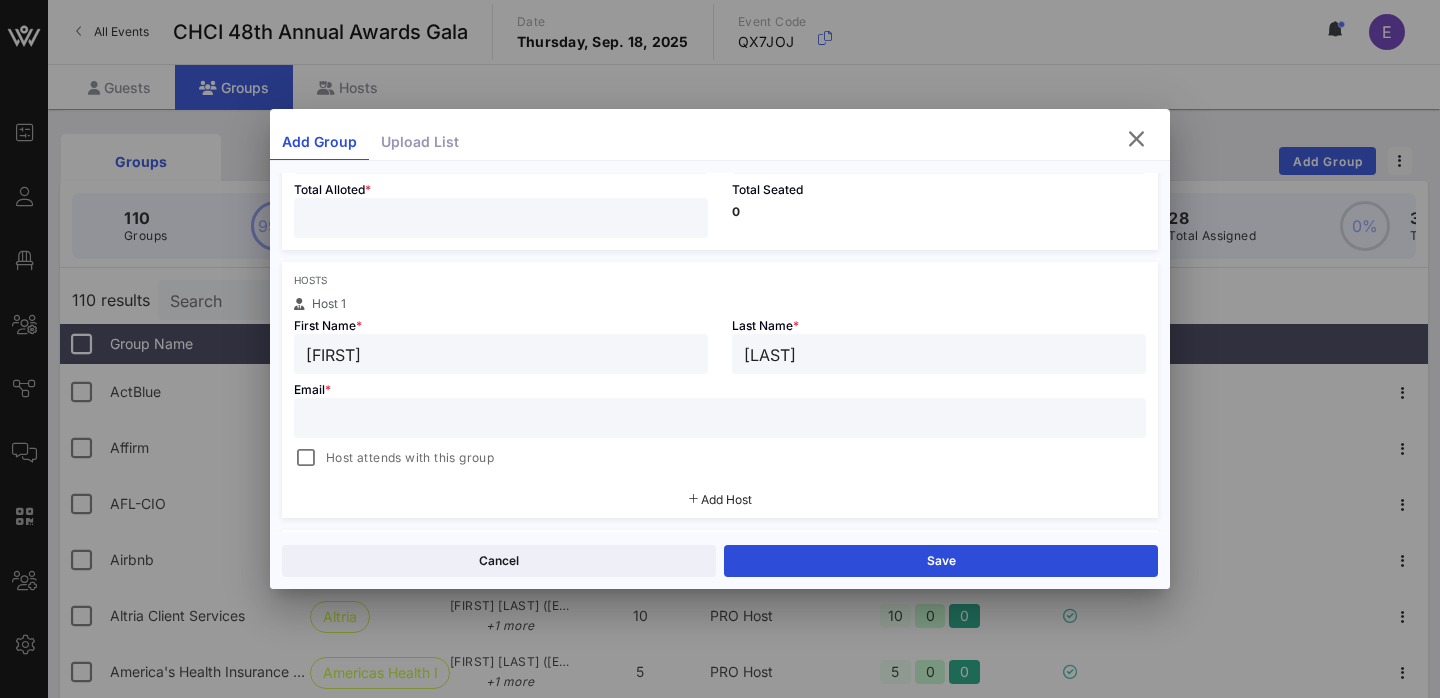 type on "[LAST]" 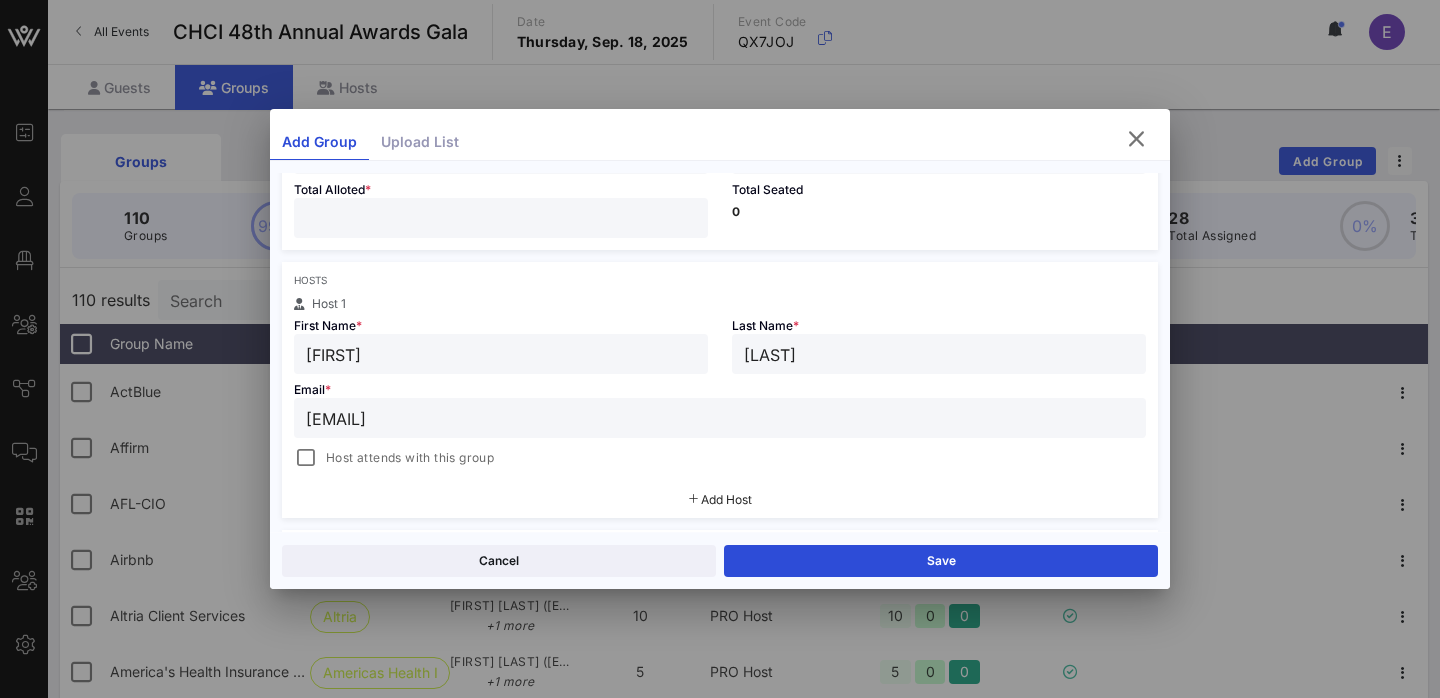 scroll, scrollTop: 342, scrollLeft: 0, axis: vertical 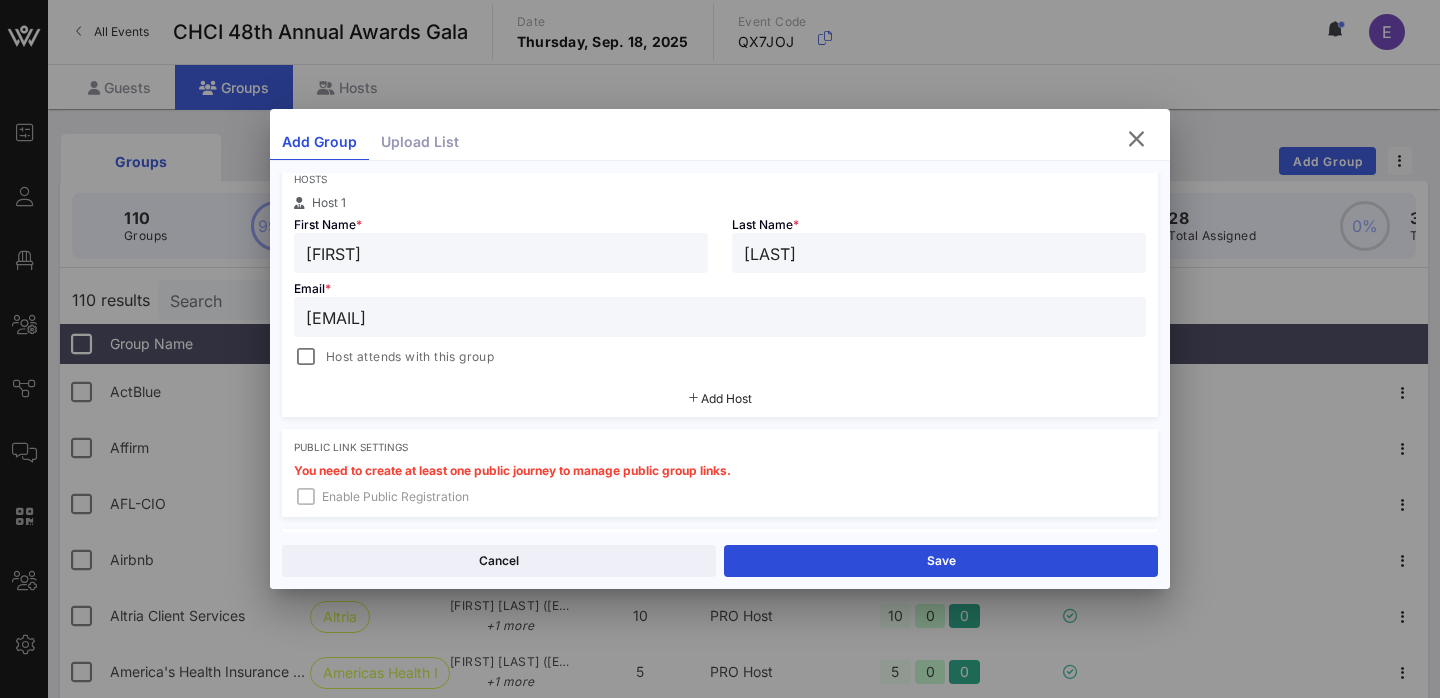 type on "[EMAIL]" 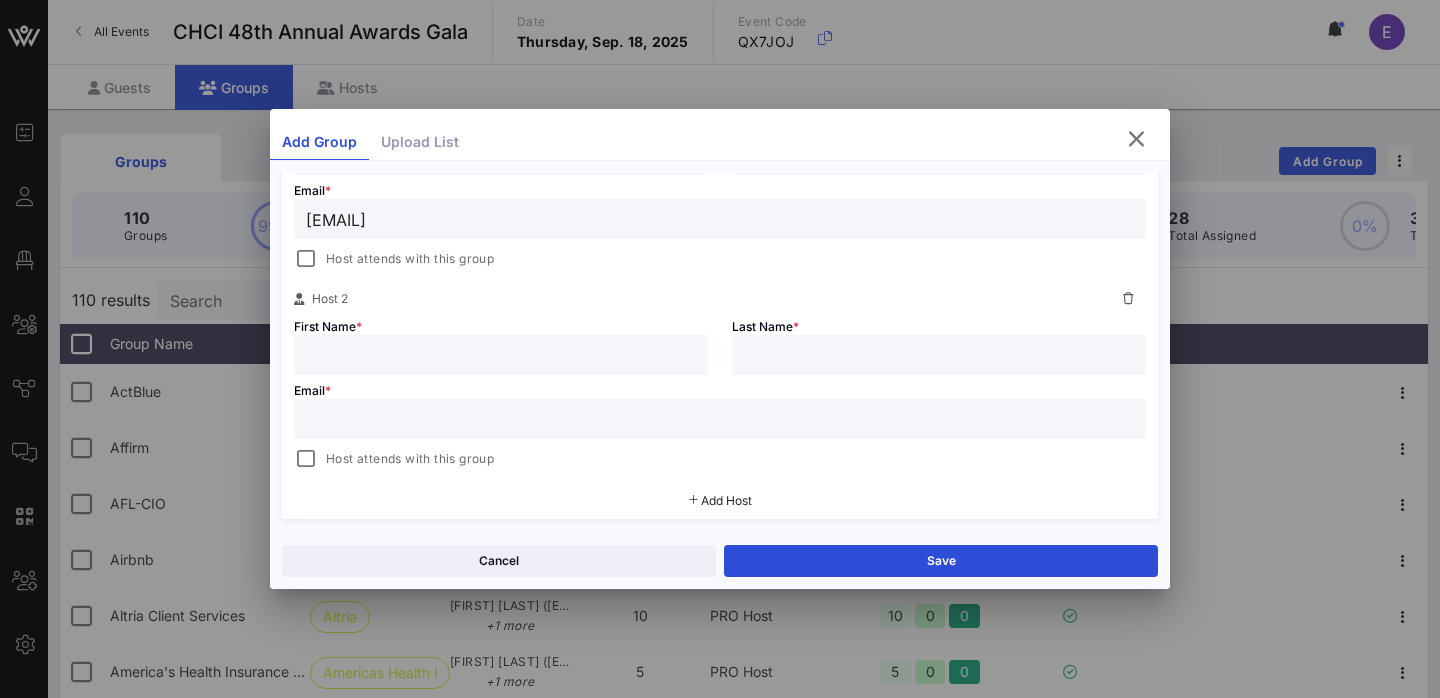 scroll, scrollTop: 479, scrollLeft: 0, axis: vertical 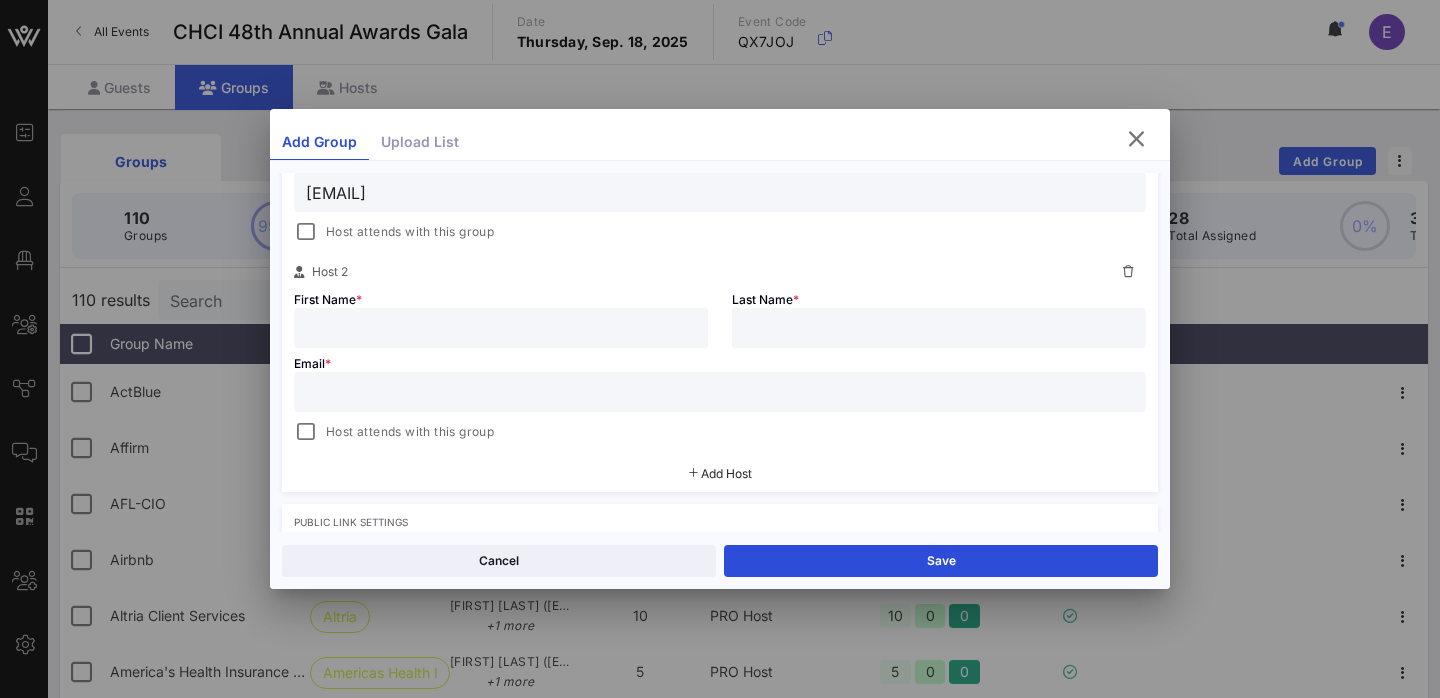 click on "Email *       Host attends with this group" at bounding box center [720, 396] 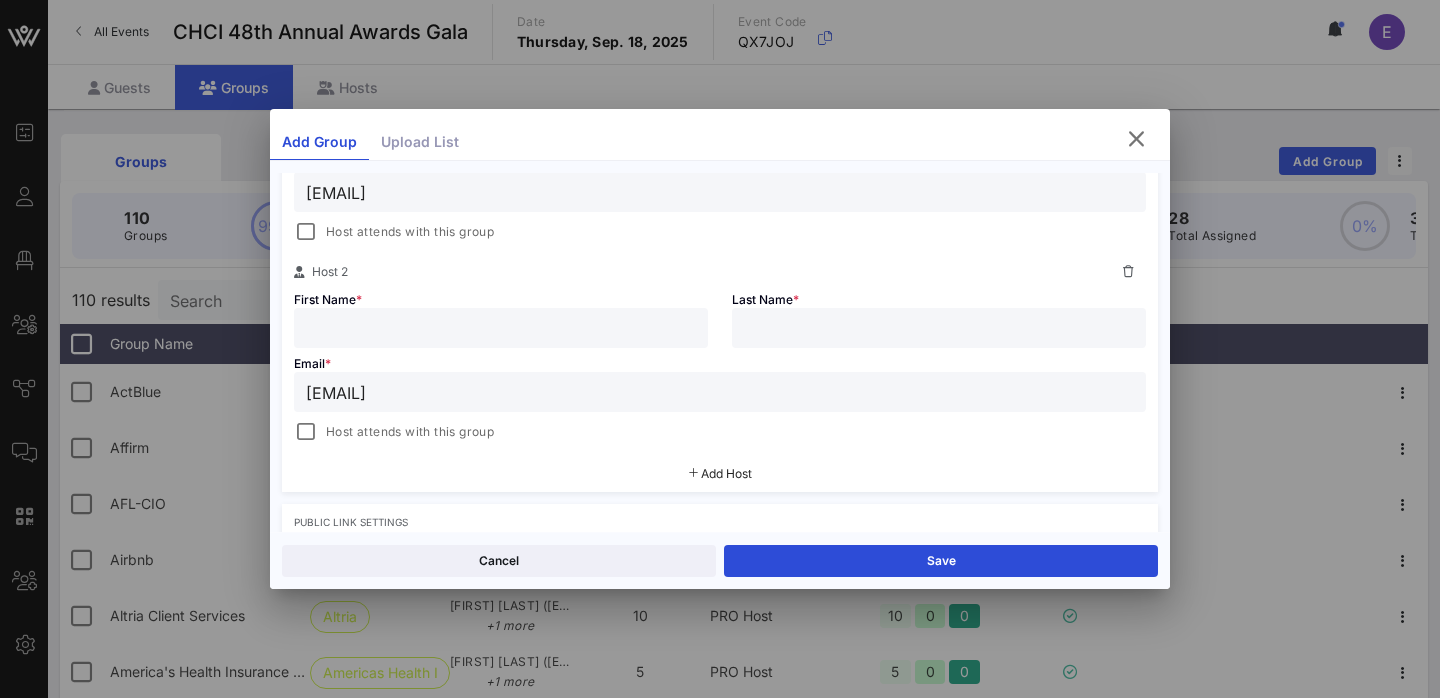 type on "[EMAIL]" 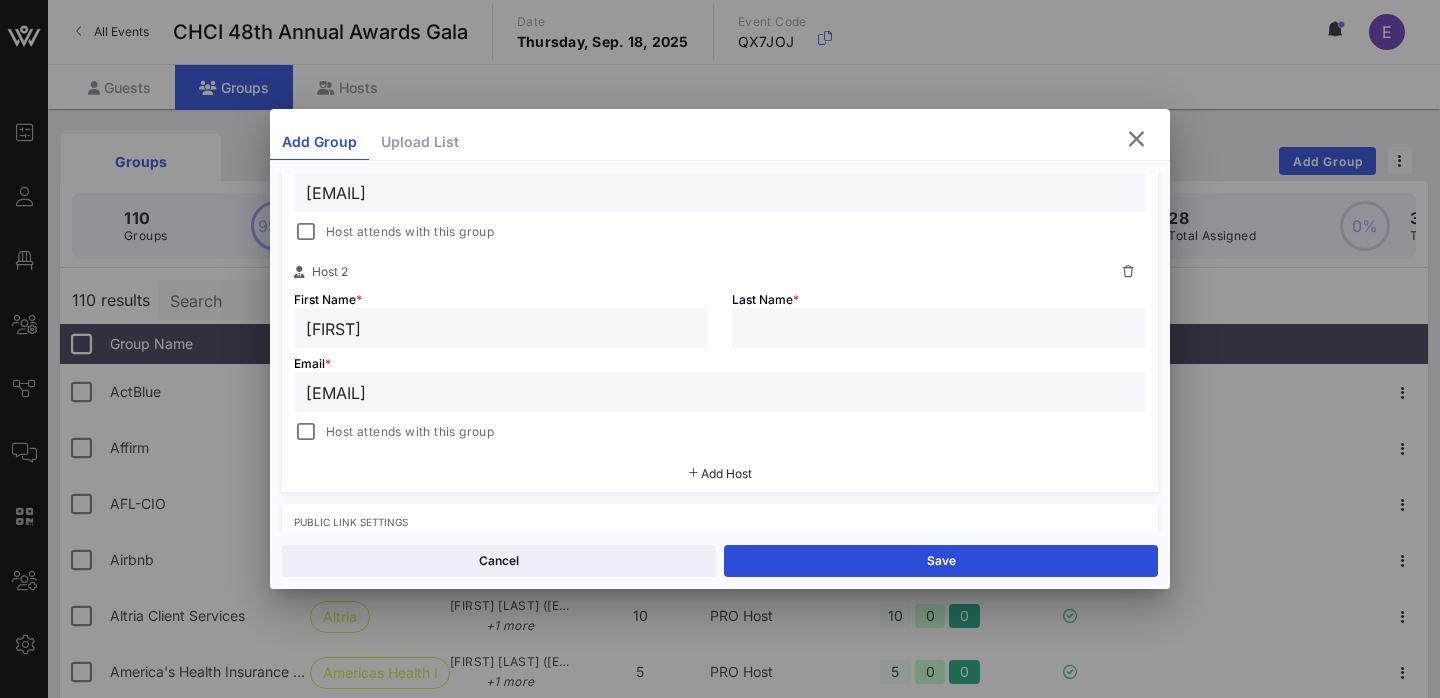 type on "[FIRST]" 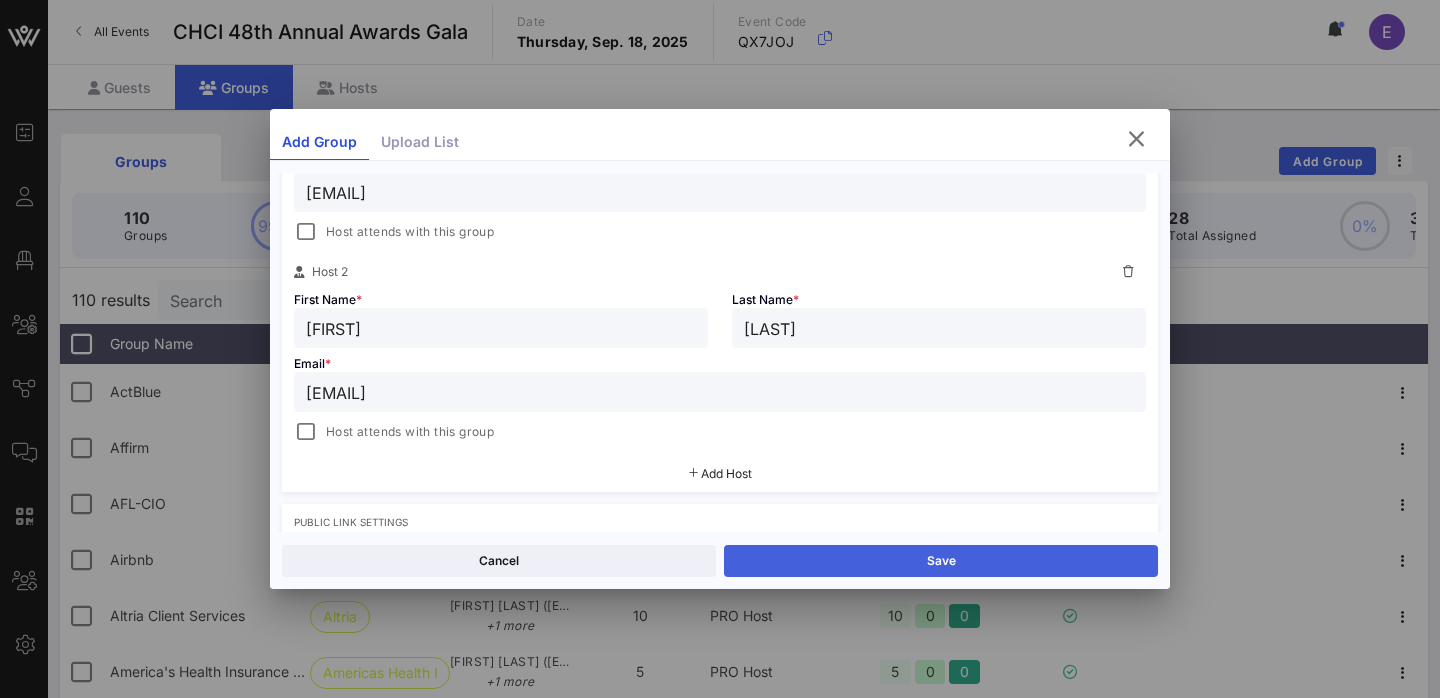 type on "[LAST]" 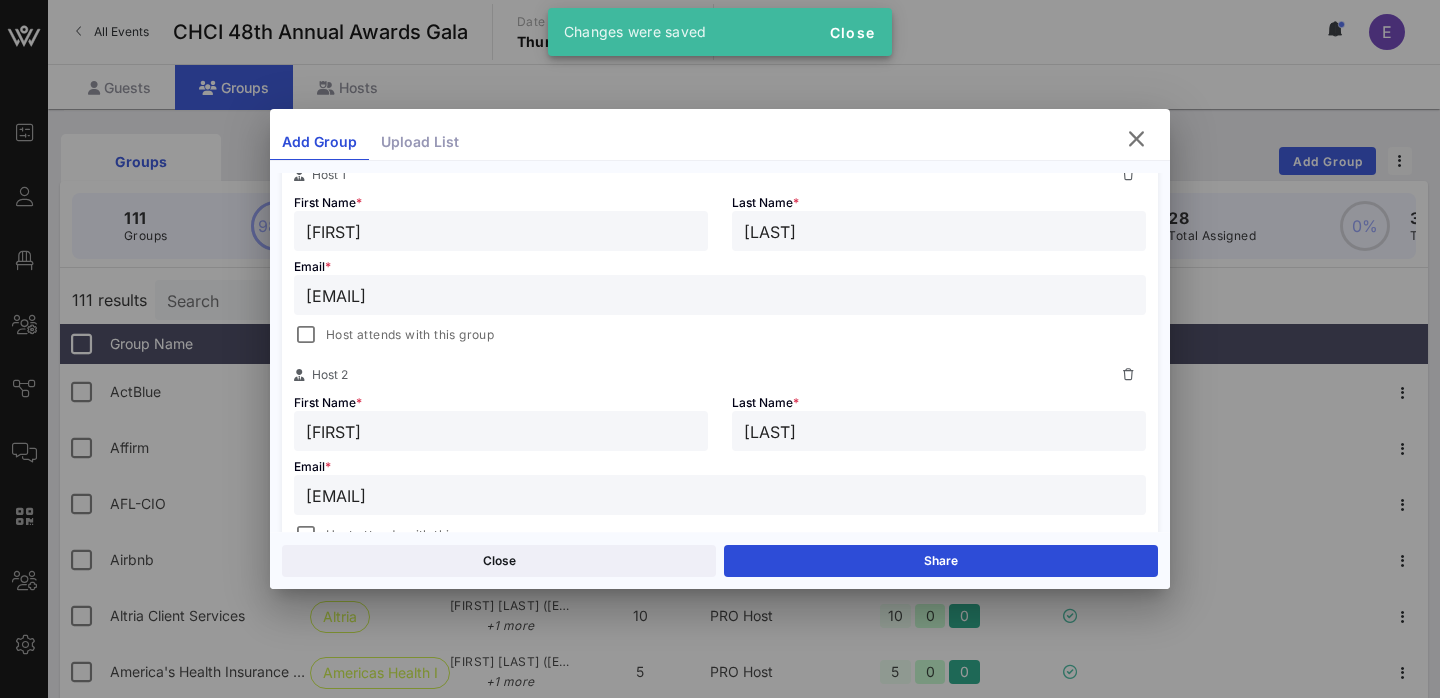 scroll, scrollTop: 449, scrollLeft: 0, axis: vertical 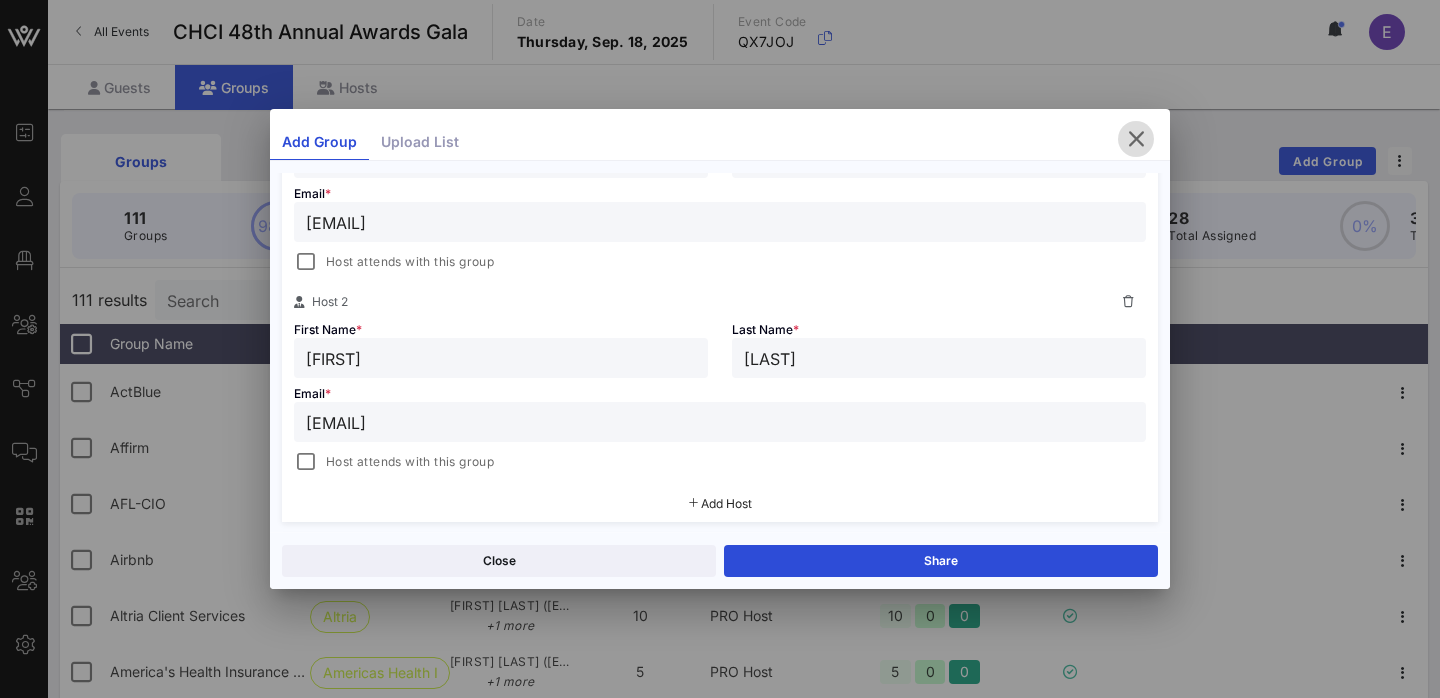 click at bounding box center (1136, 139) 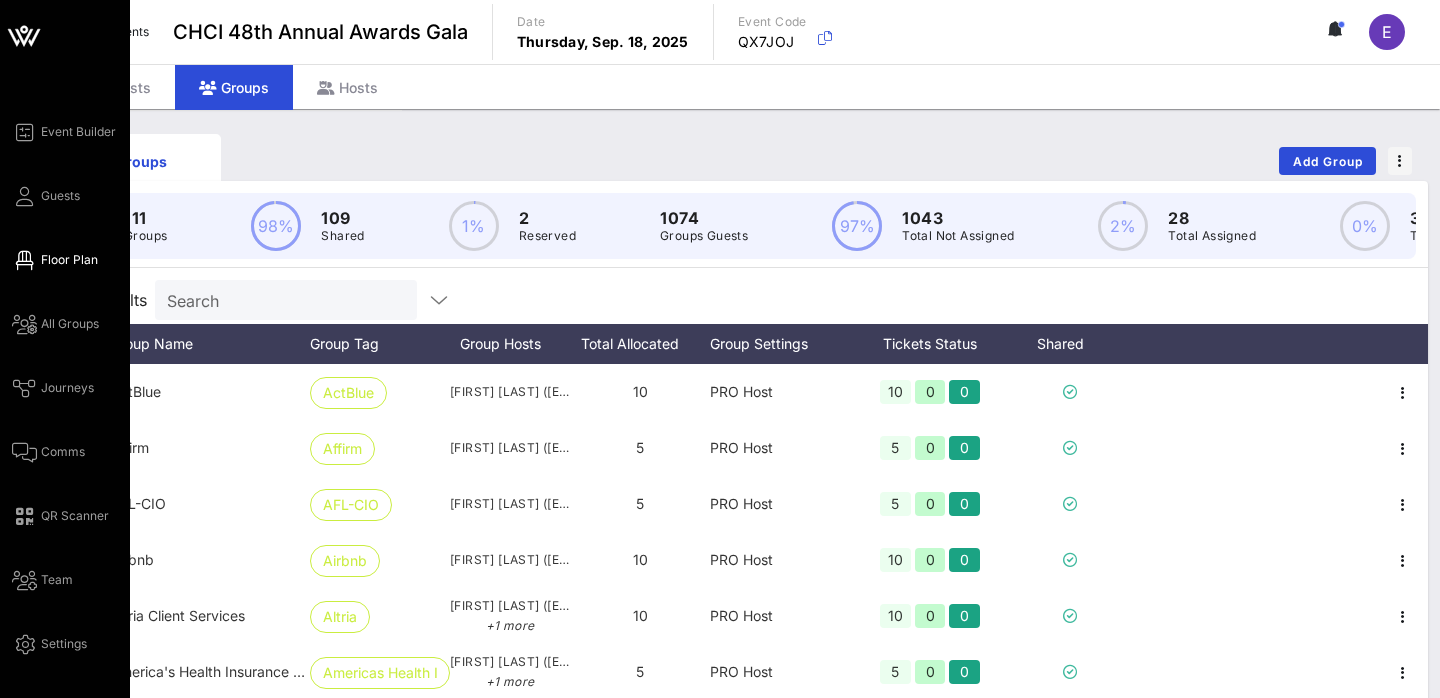 click on "Floor Plan" at bounding box center (69, 260) 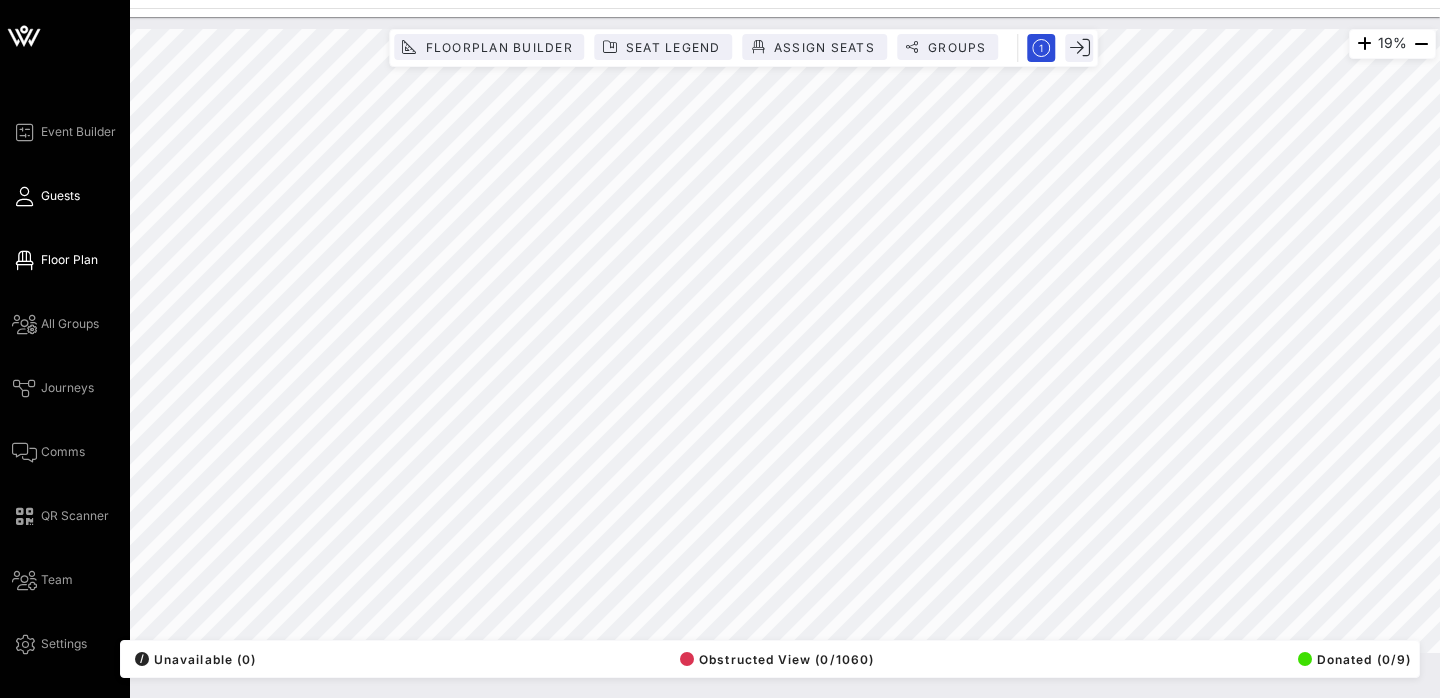 click on "Guests" at bounding box center [60, 196] 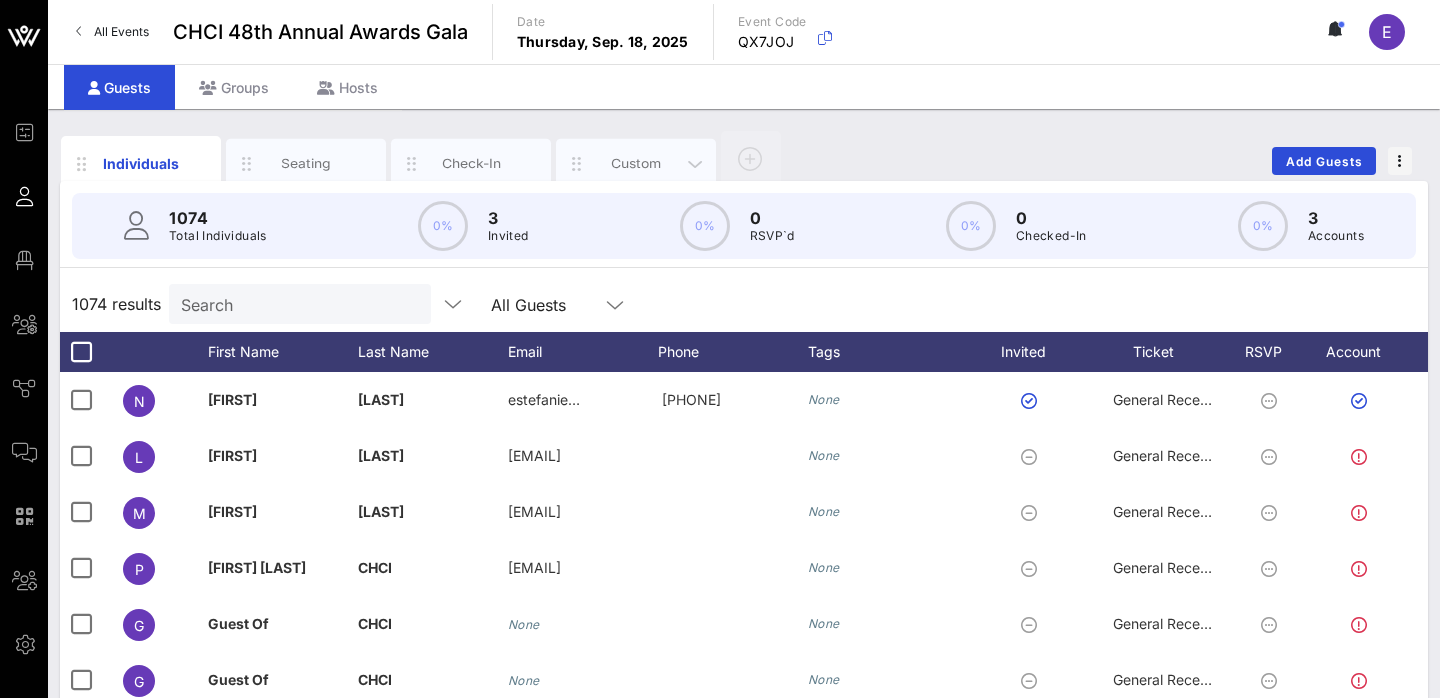 click on "Custom" at bounding box center (636, 163) 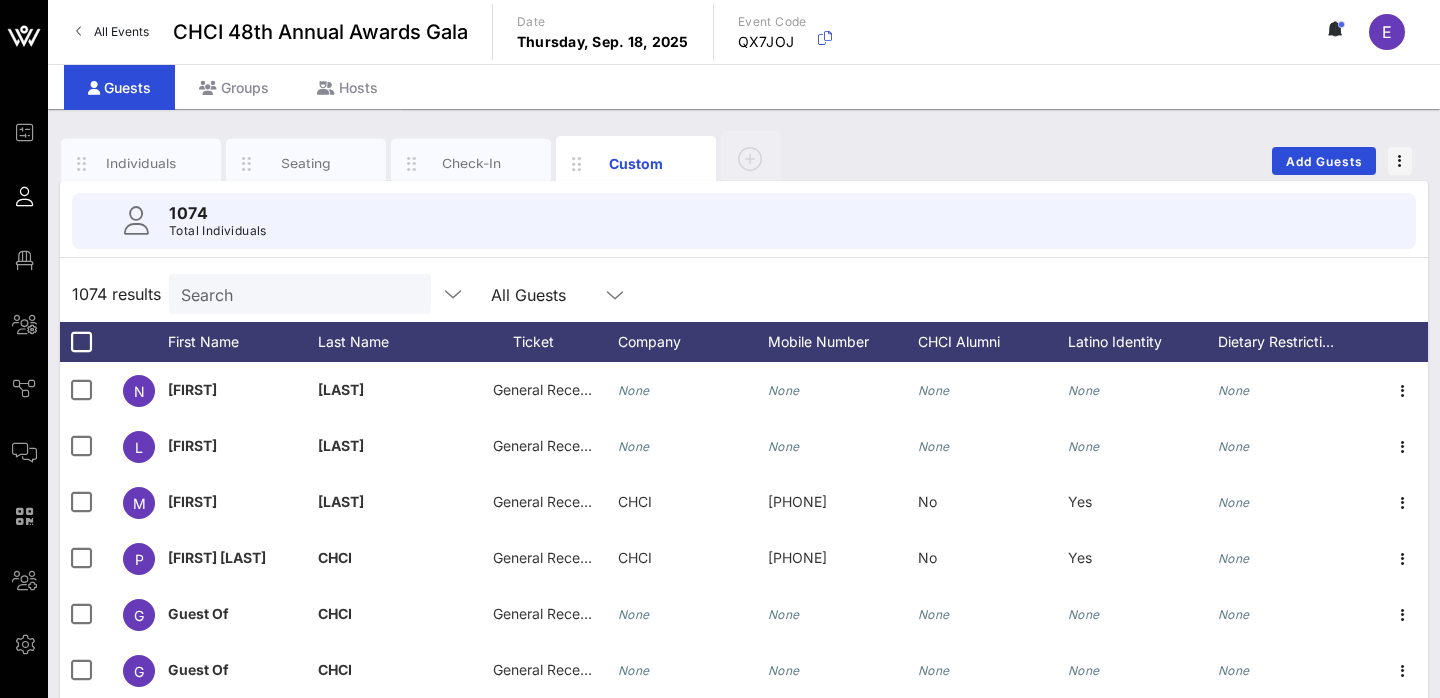 click on "Search" at bounding box center [298, 294] 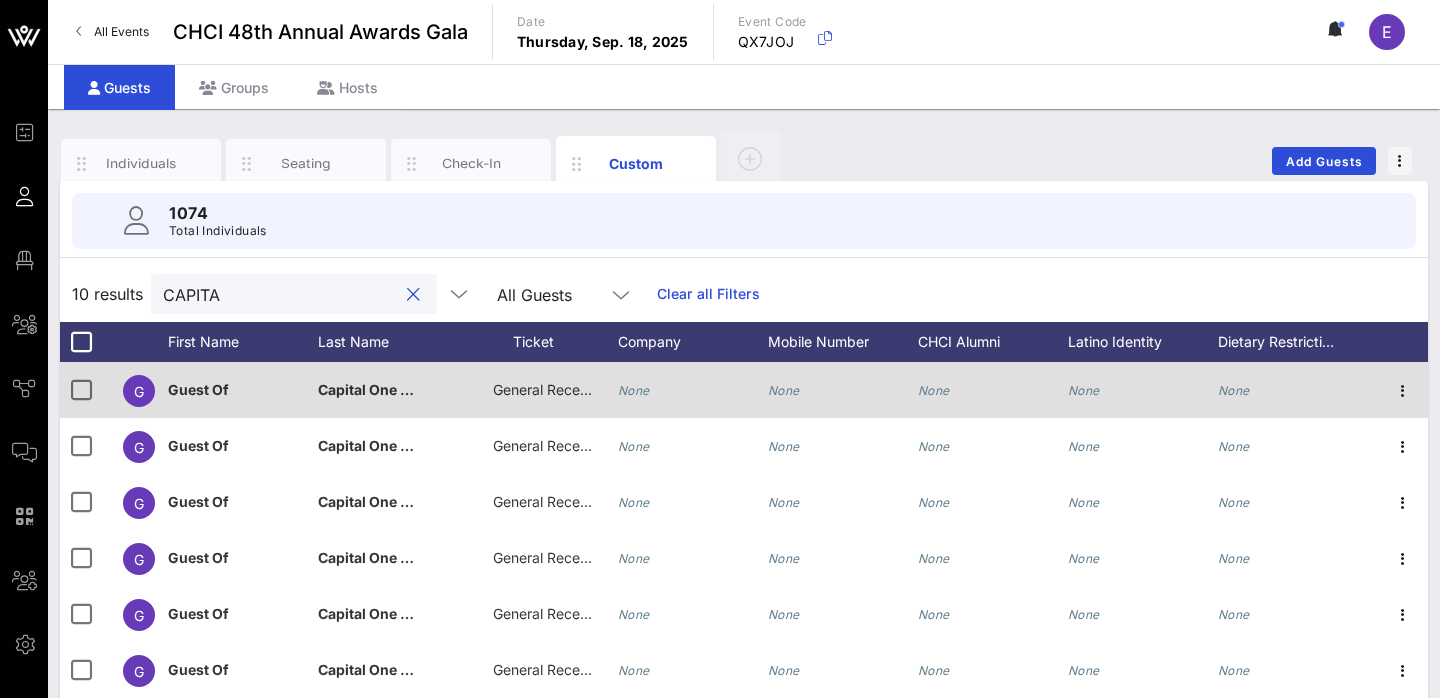 type on "CAPITA" 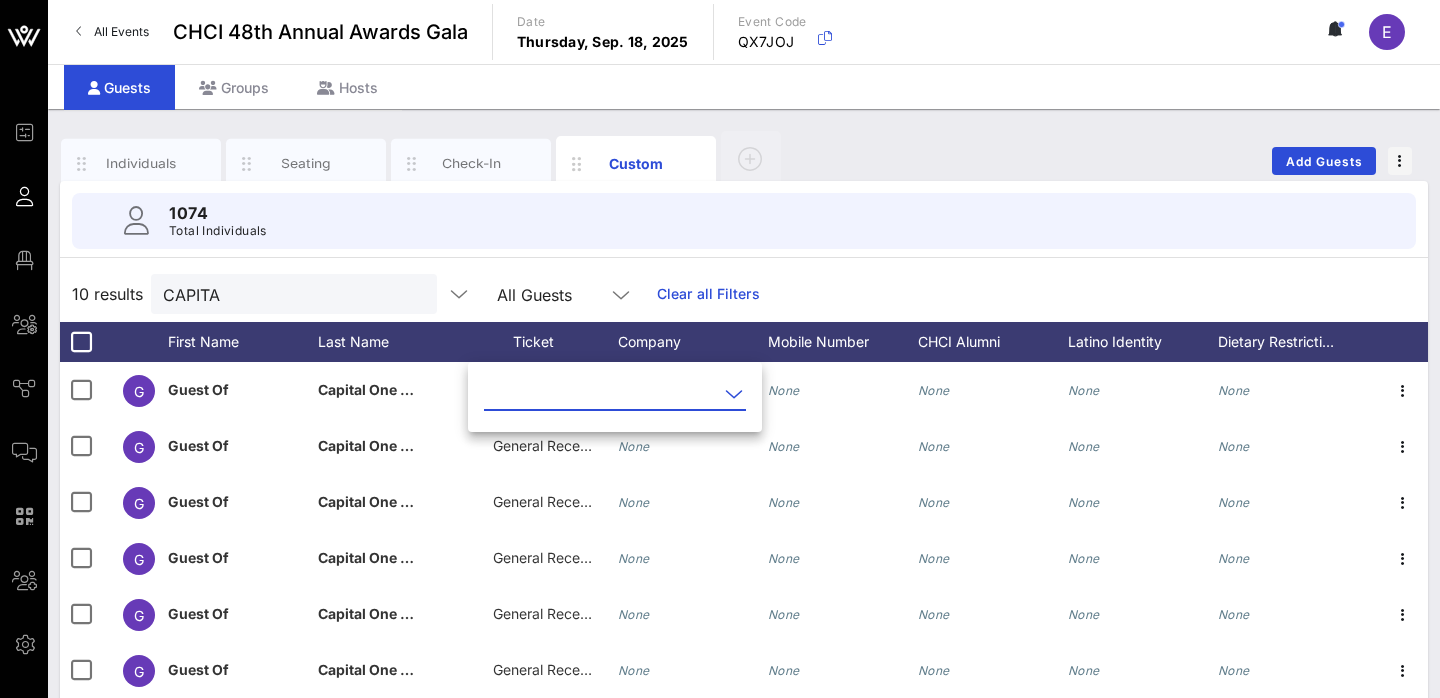 click at bounding box center [601, 394] 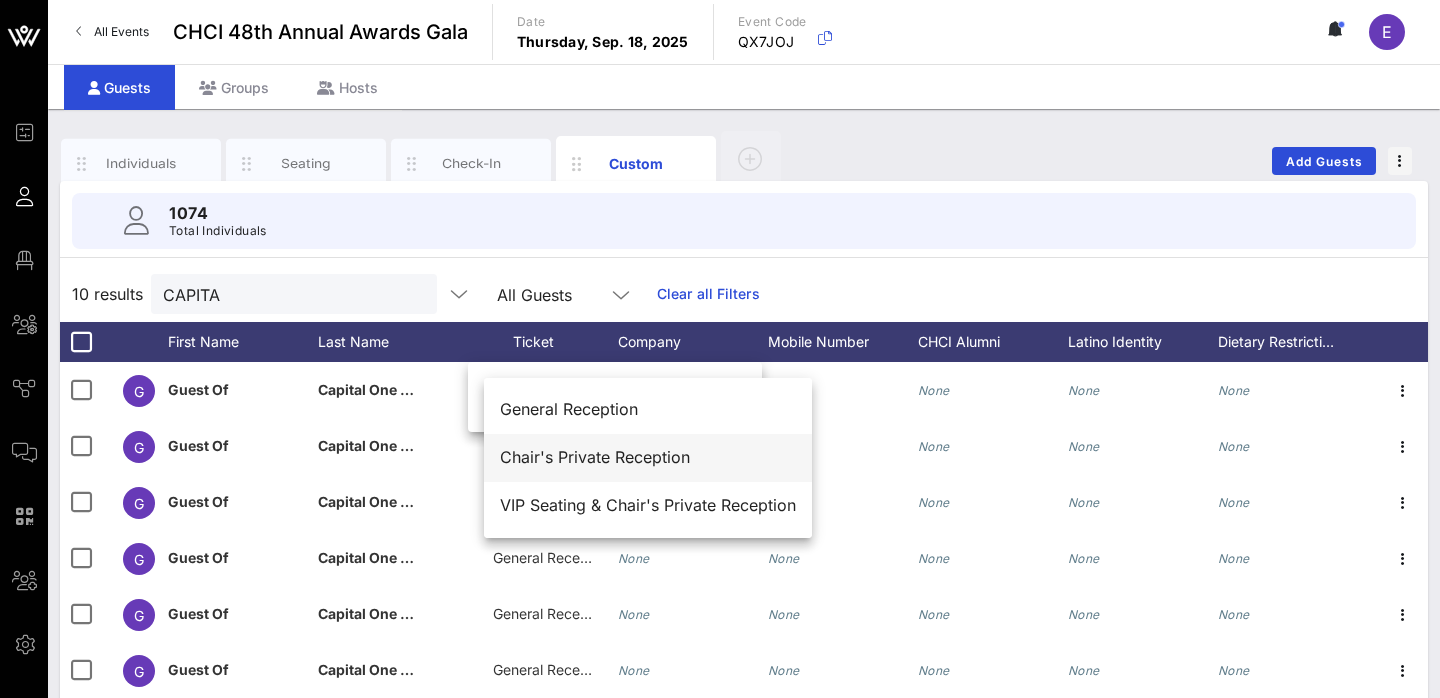 click on "Chair's Private Reception" at bounding box center [648, 457] 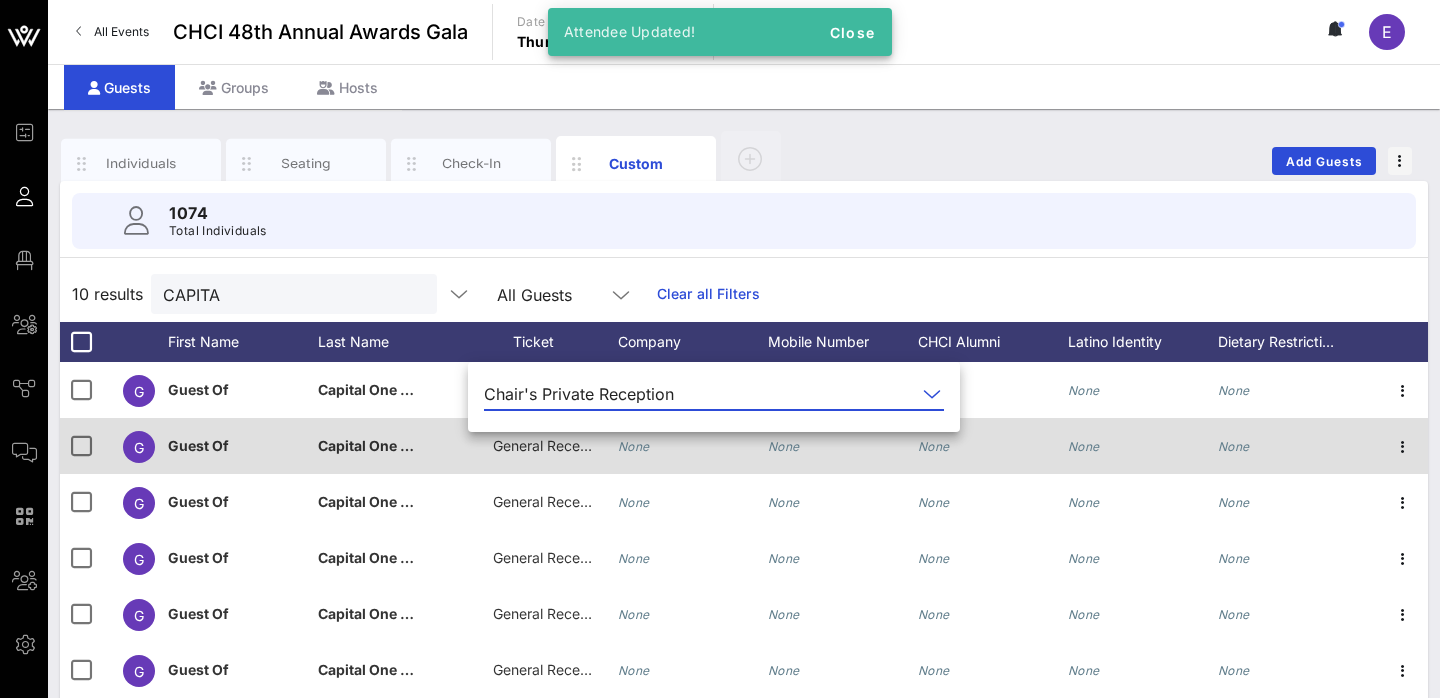 click on "General Reception" at bounding box center (553, 445) 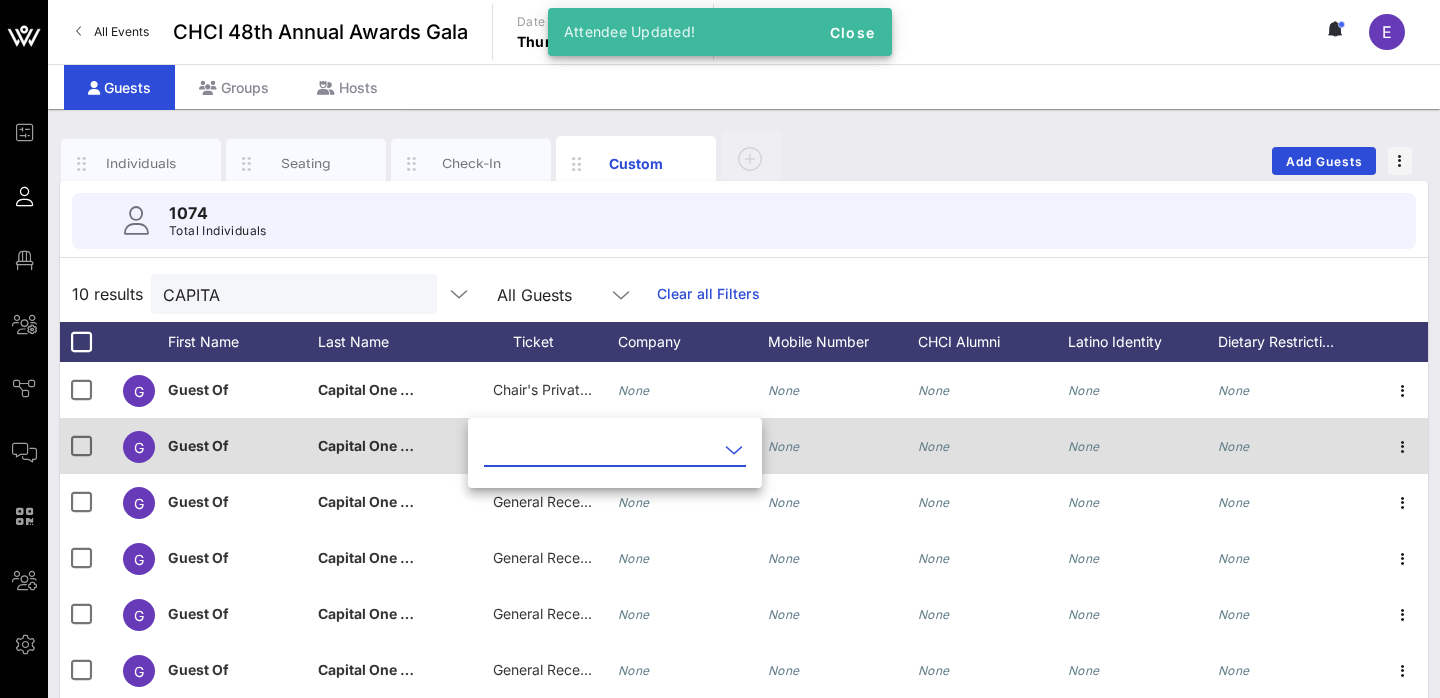 click at bounding box center (601, 450) 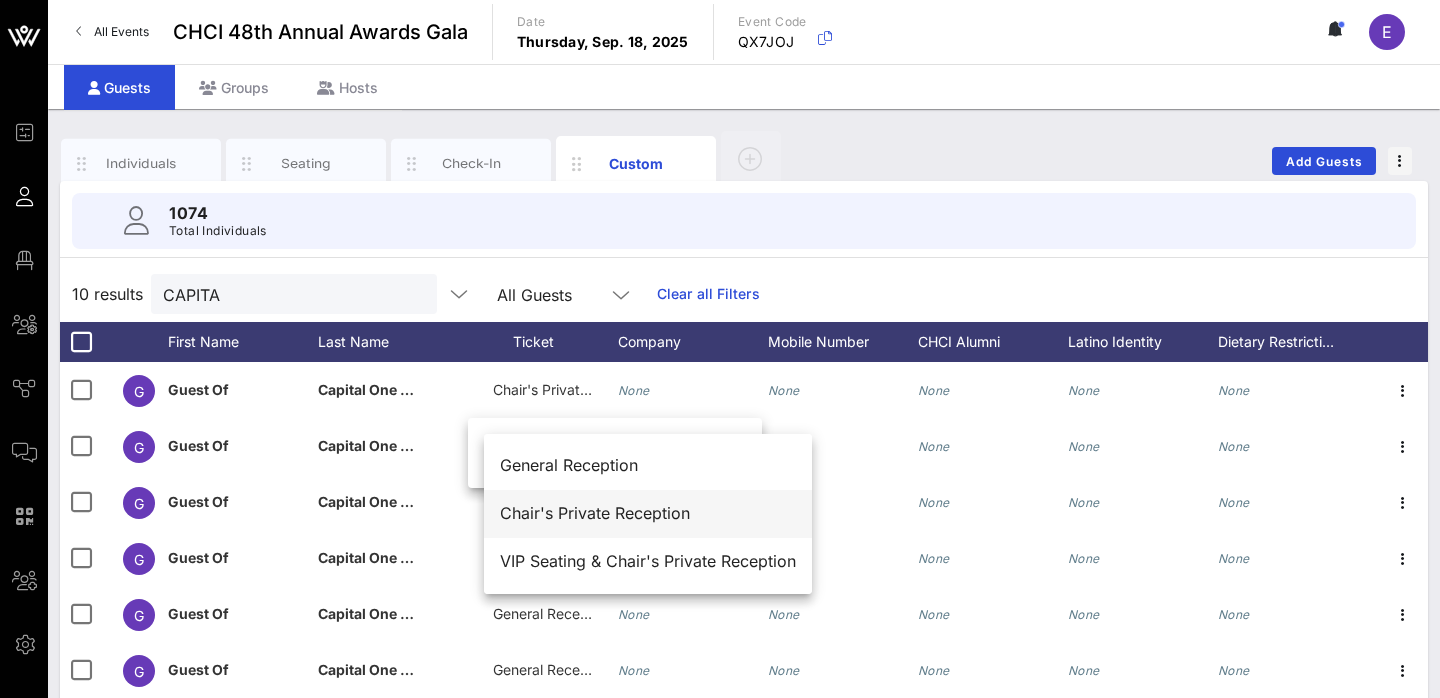 click on "Chair's Private Reception" at bounding box center [648, 513] 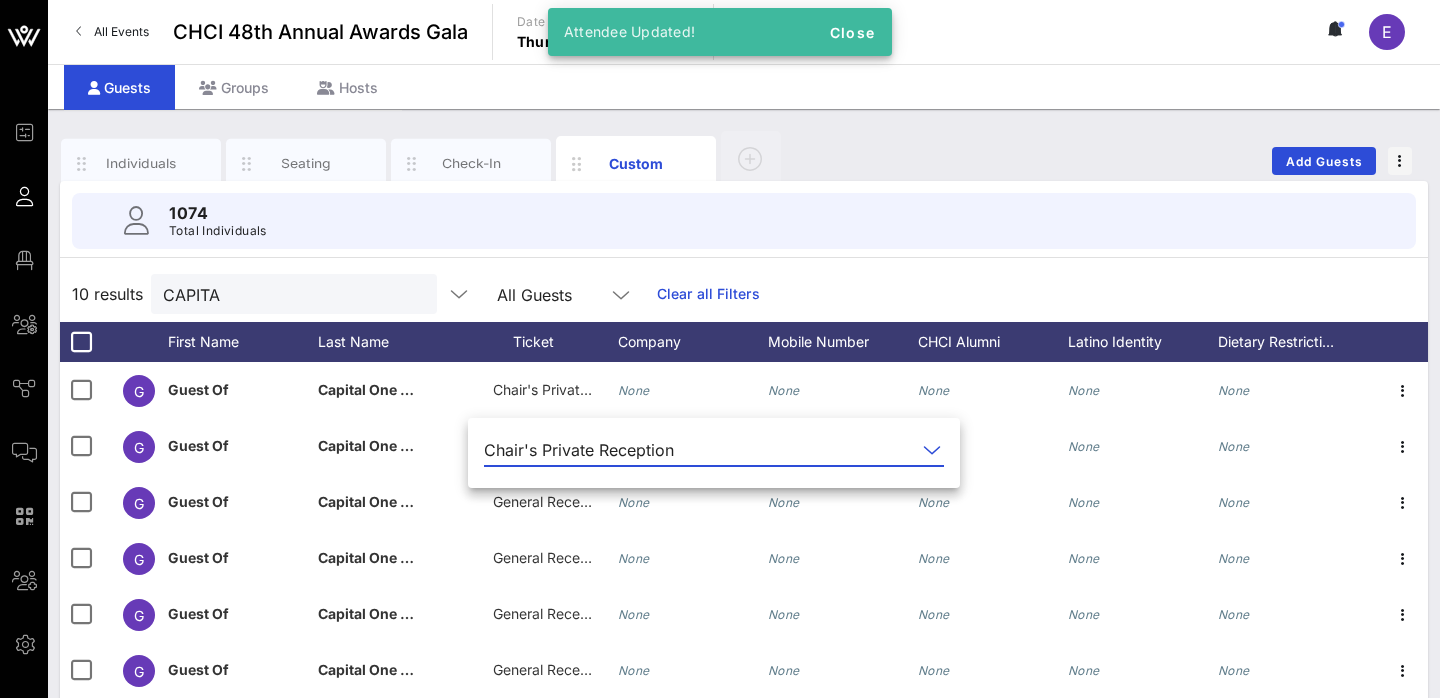 click on "1074   Total Individuals" at bounding box center [744, 221] 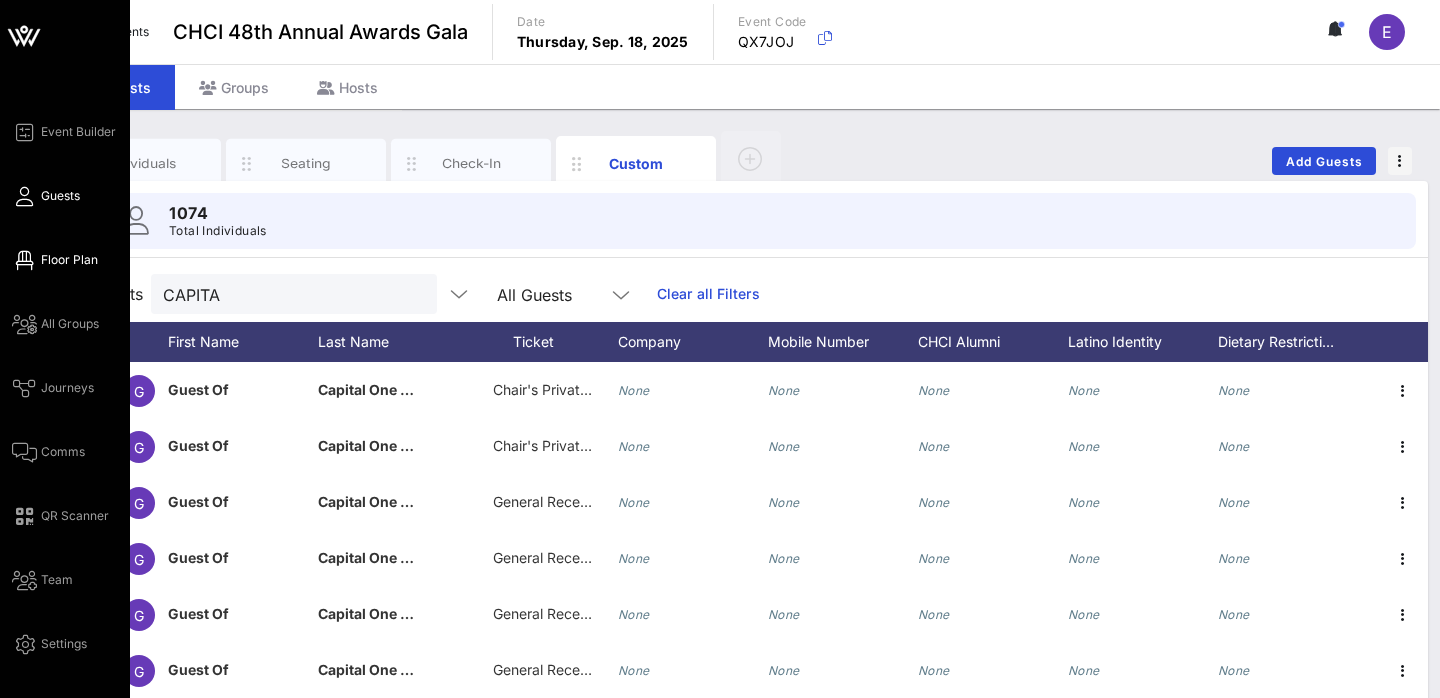 click at bounding box center (24, 260) 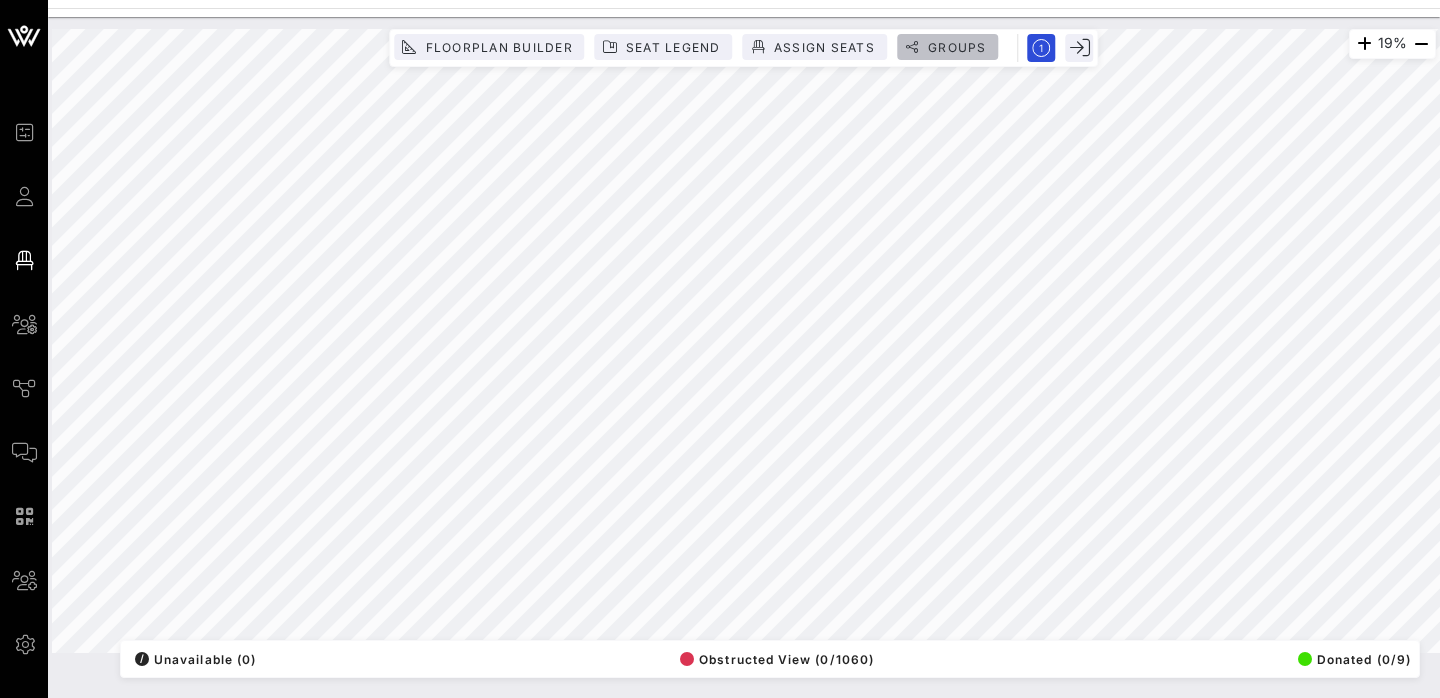 click on "Groups" at bounding box center (957, 47) 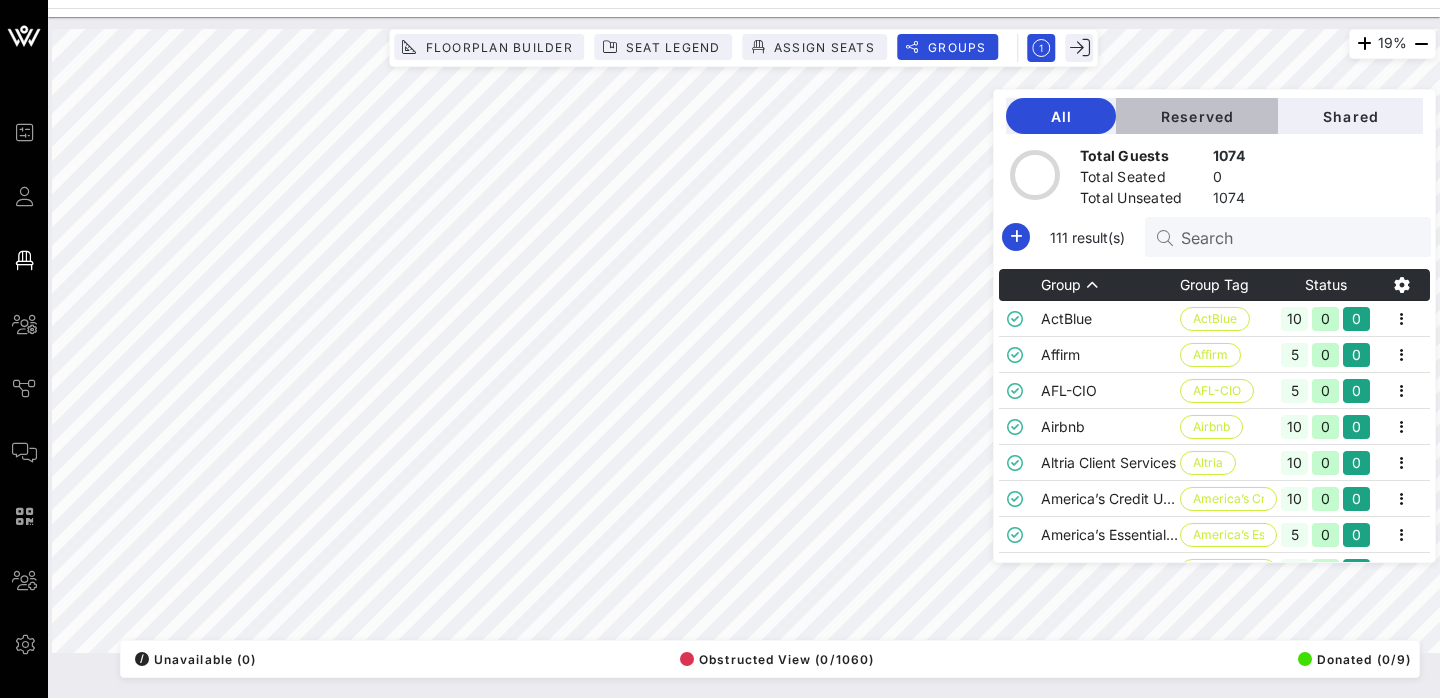 click on "Reserved" at bounding box center (1197, 116) 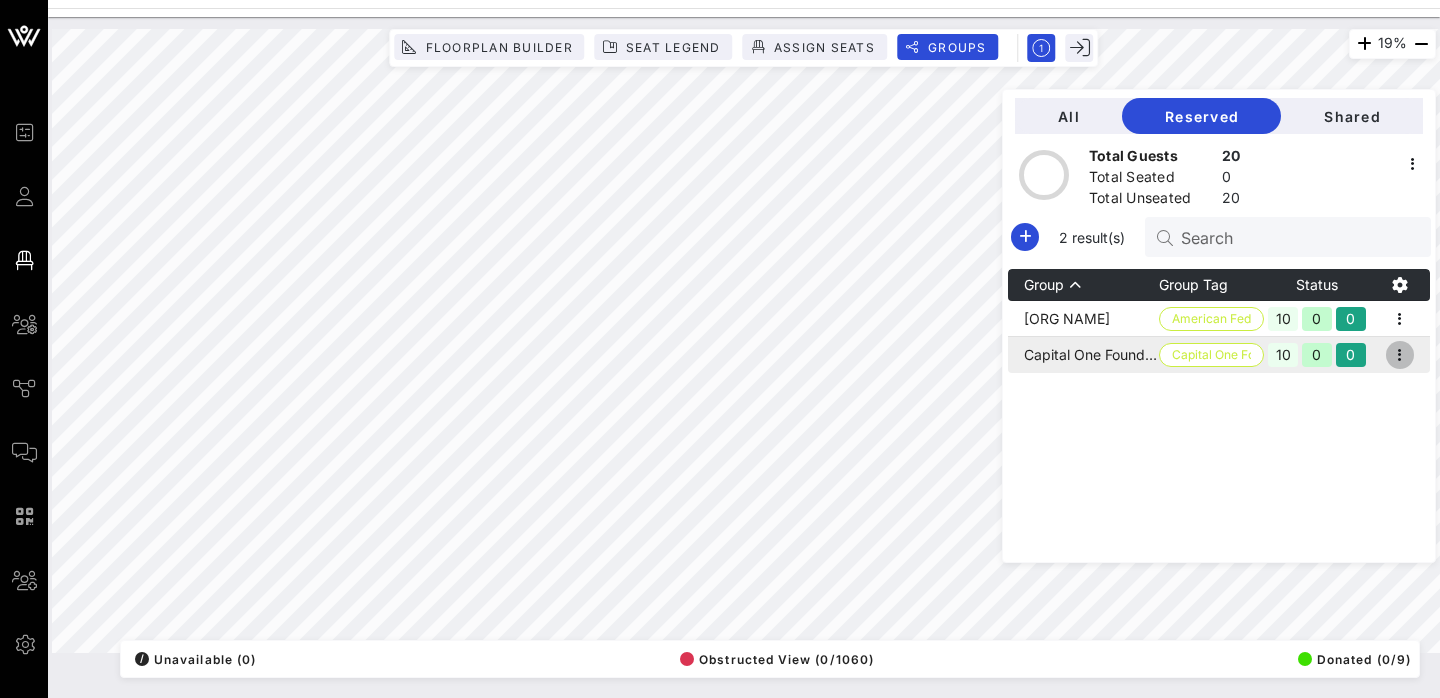 click at bounding box center (1400, 355) 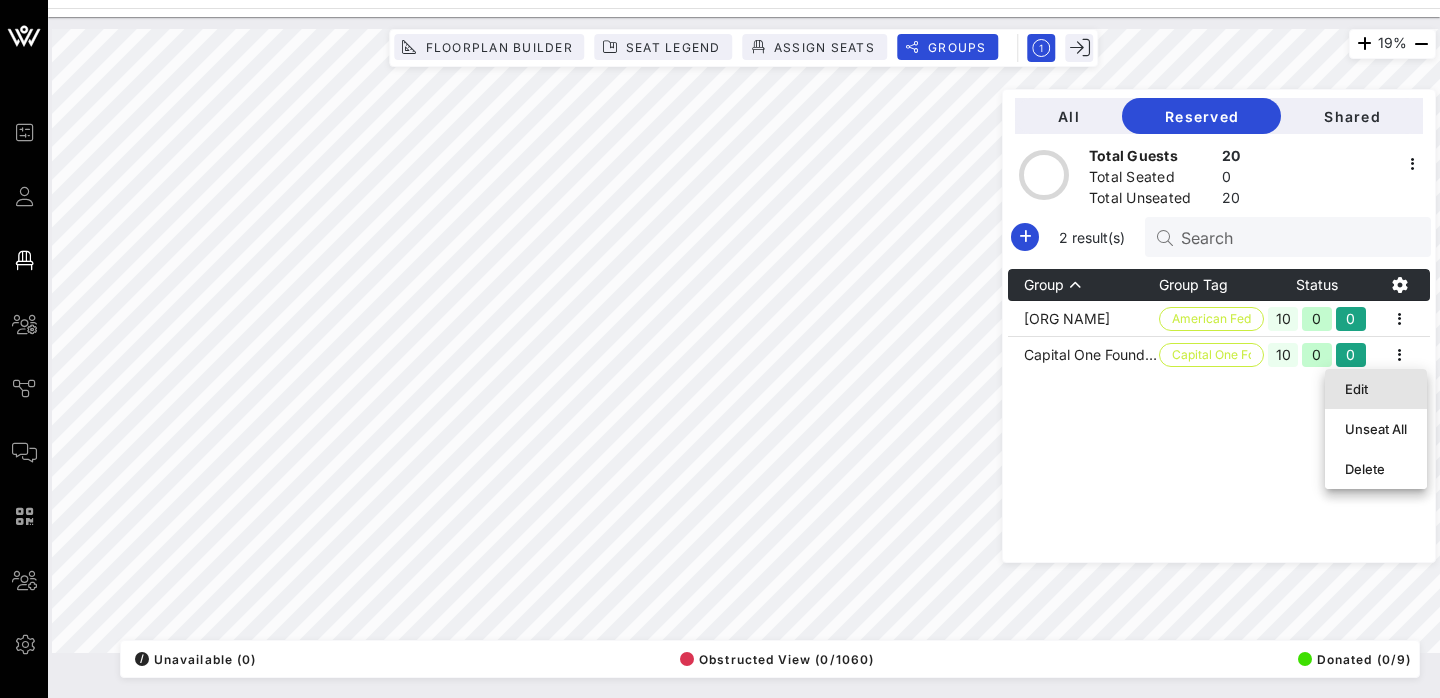 click on "Edit" at bounding box center (1376, 389) 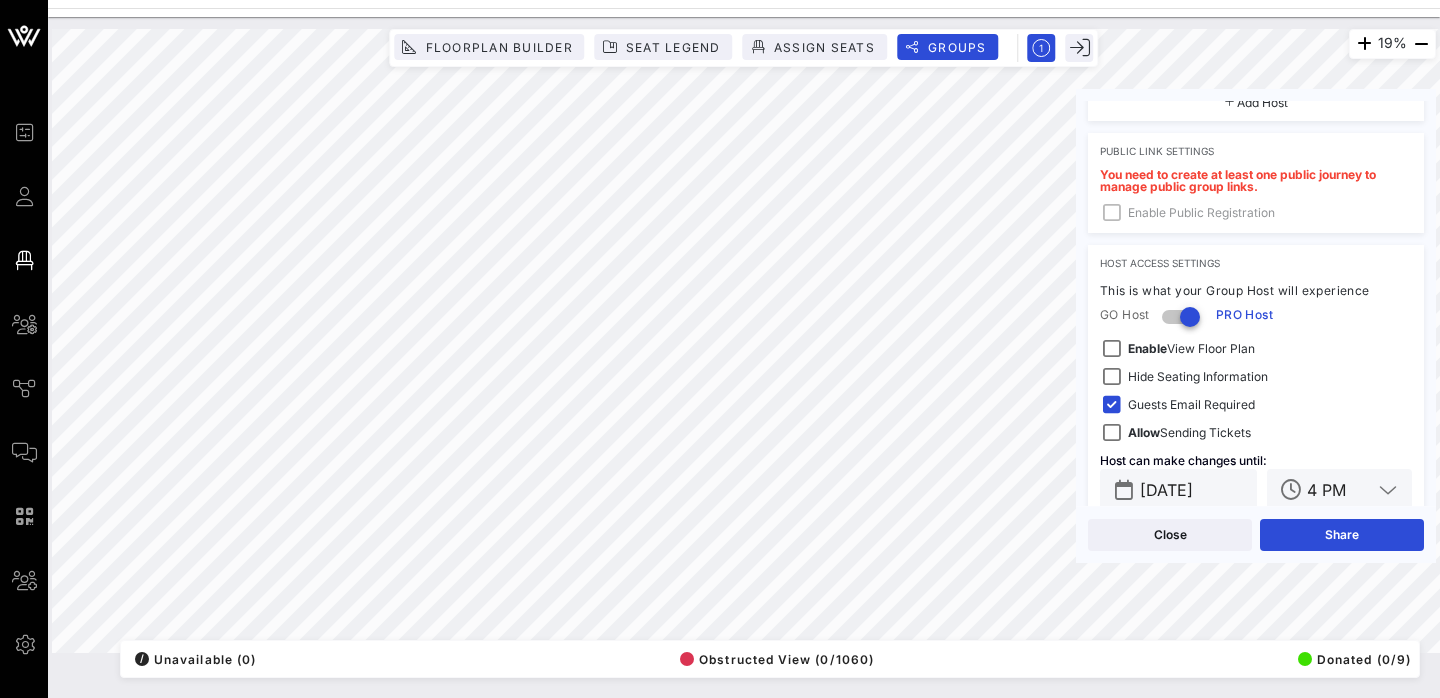 scroll, scrollTop: 813, scrollLeft: 0, axis: vertical 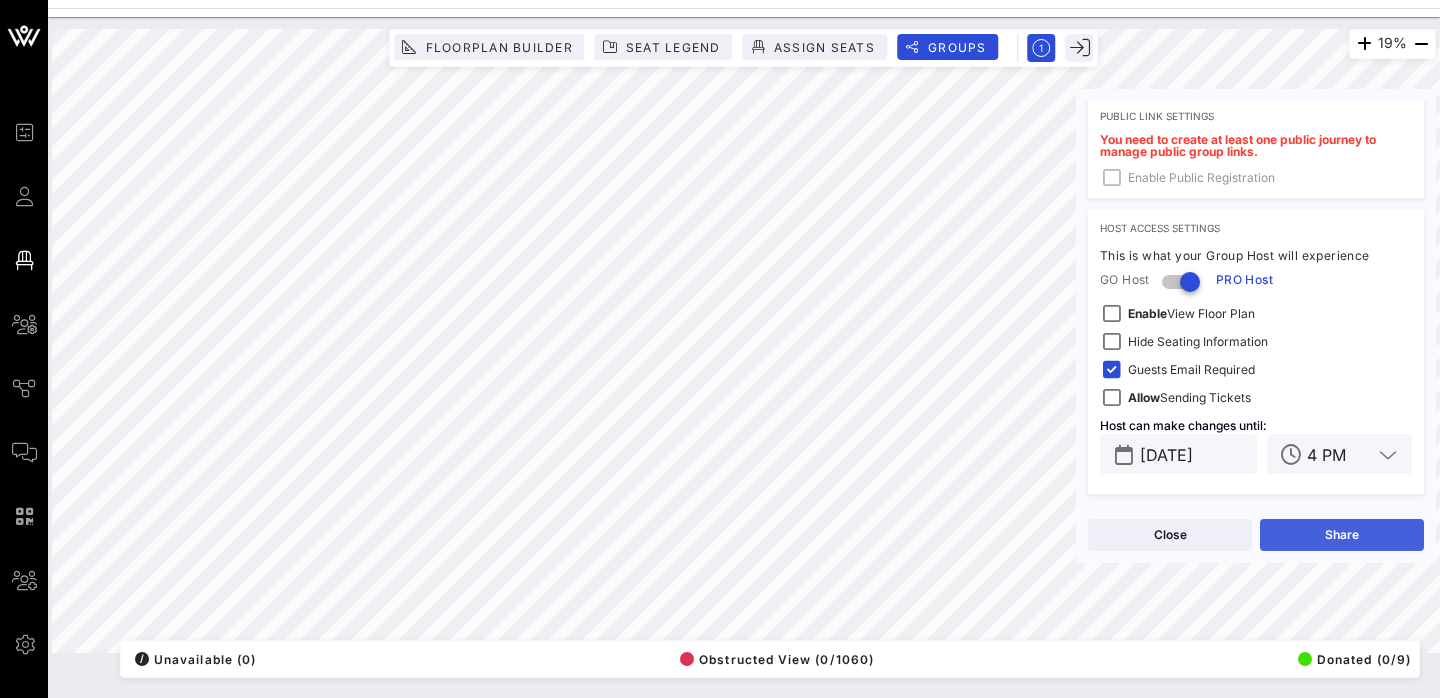 click on "Share" at bounding box center (1342, 535) 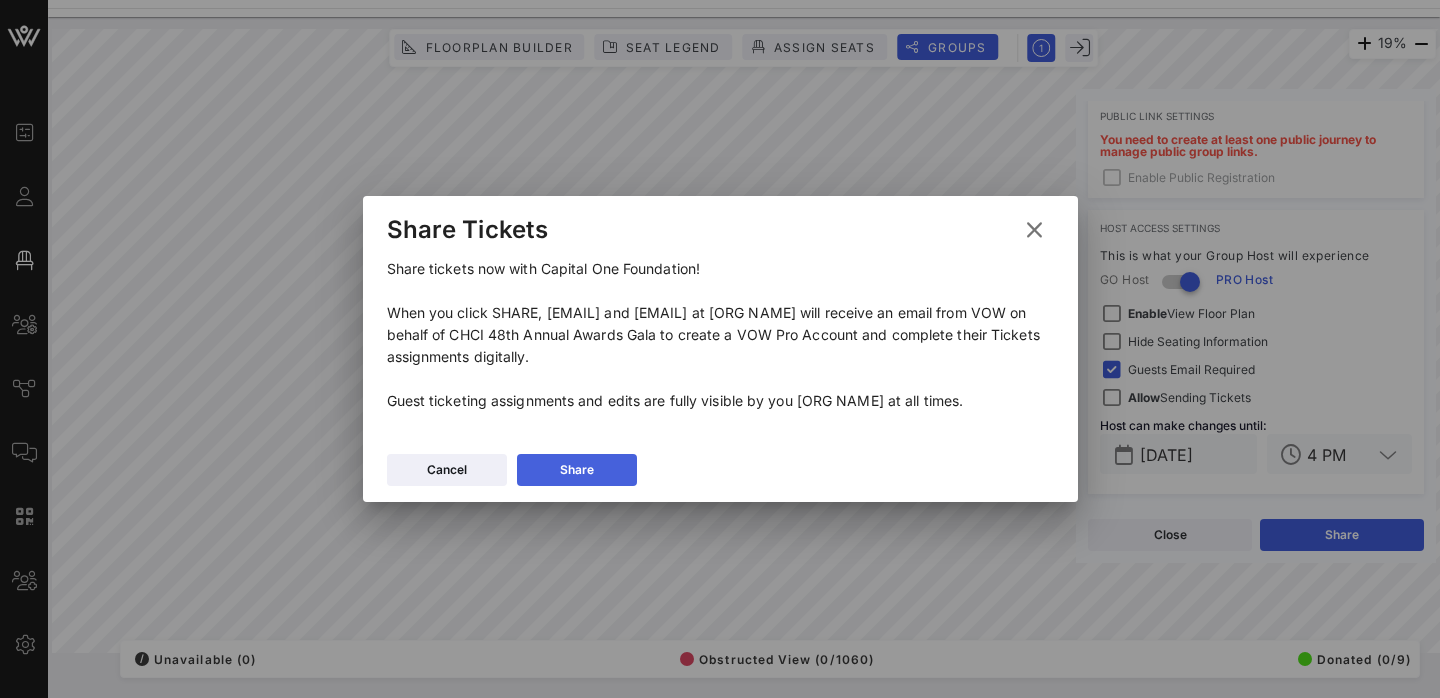 click at bounding box center (577, 470) 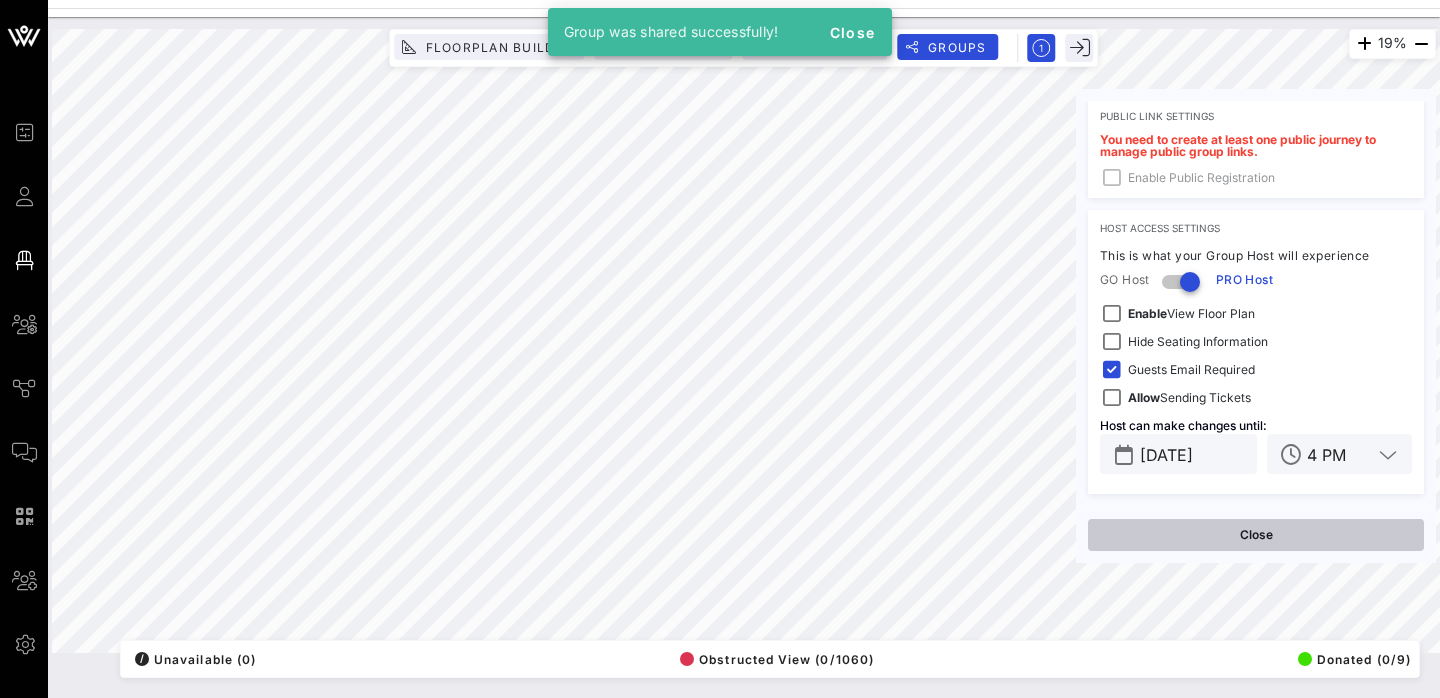 click on "Close" at bounding box center (1256, 535) 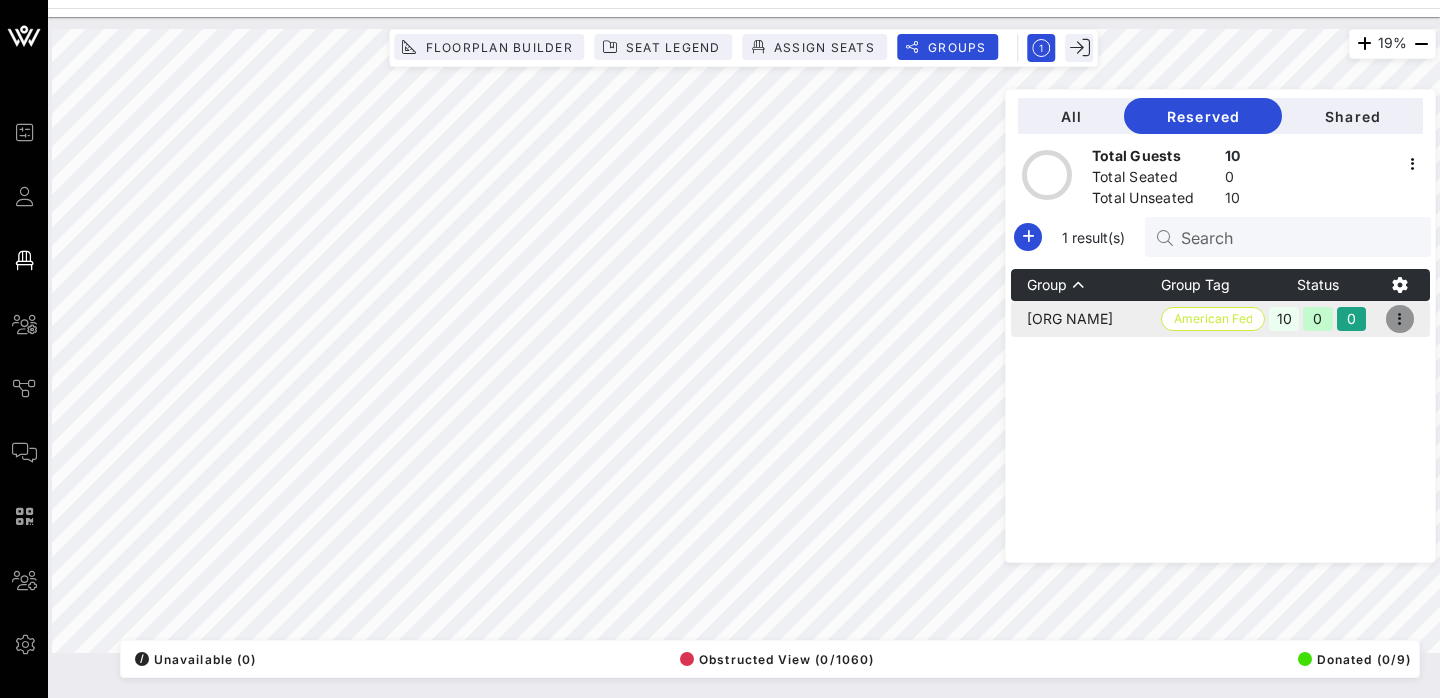 click at bounding box center [1400, 319] 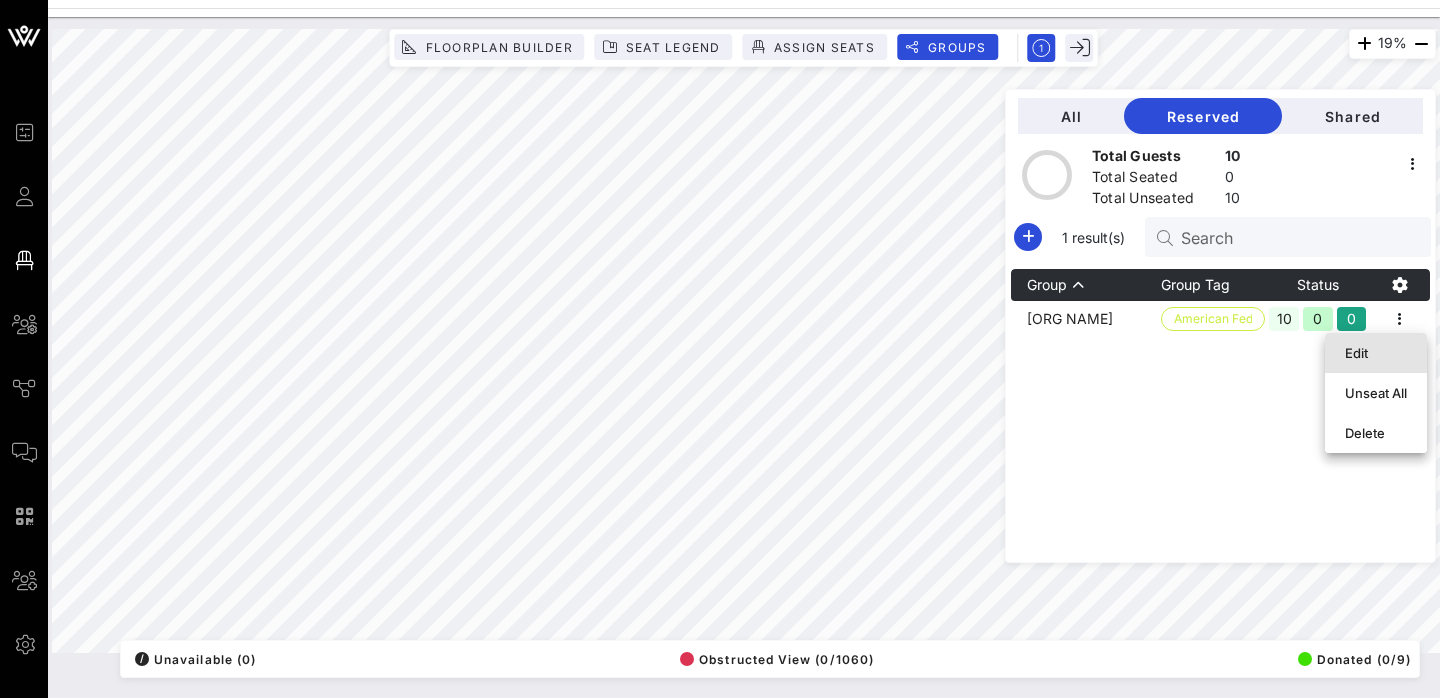 click on "Edit" at bounding box center (1376, 353) 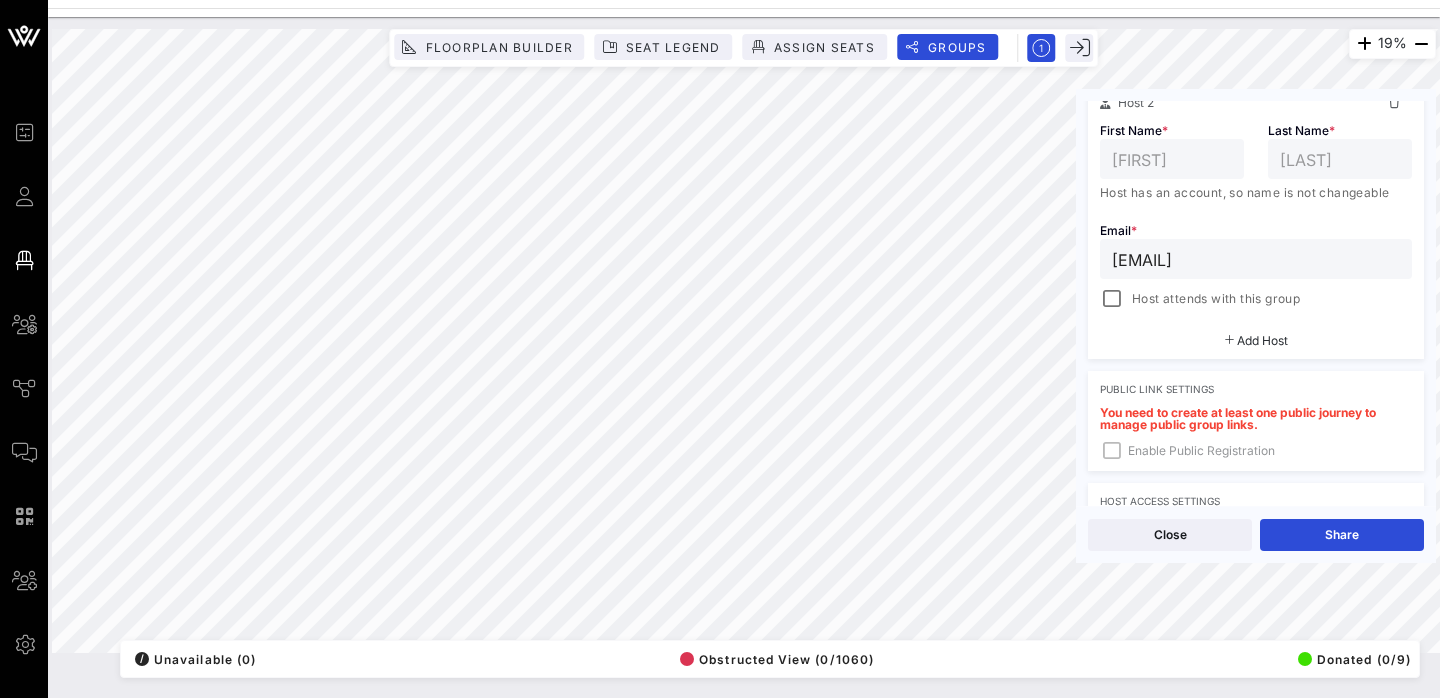 scroll, scrollTop: 622, scrollLeft: 0, axis: vertical 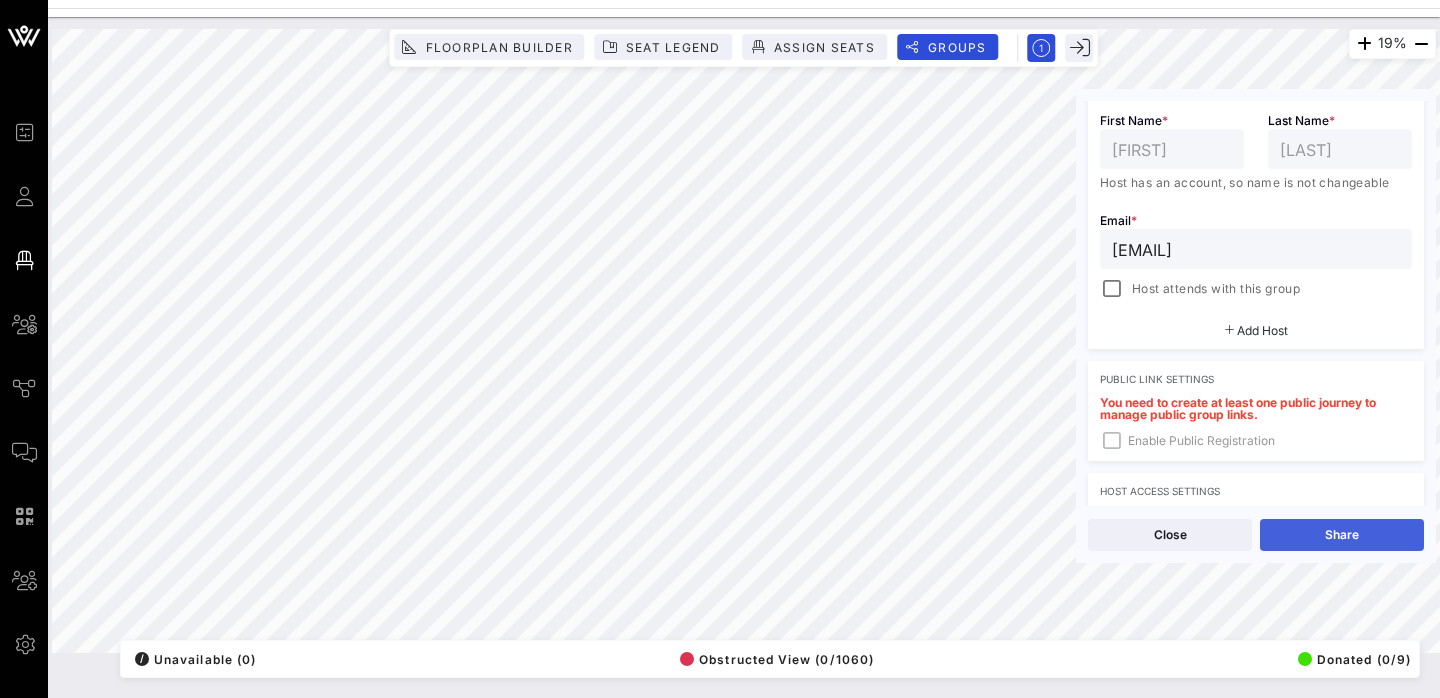click on "Share" at bounding box center [1342, 535] 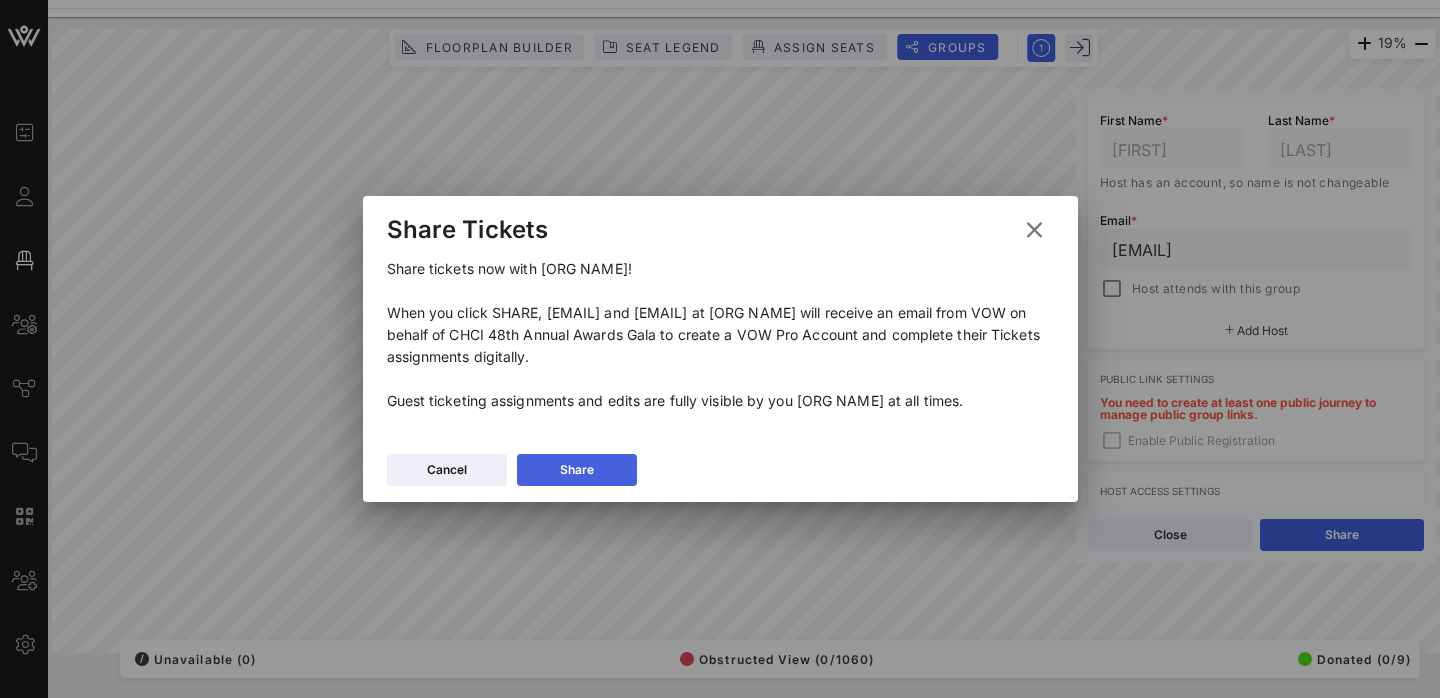 click on "Share" at bounding box center (577, 470) 